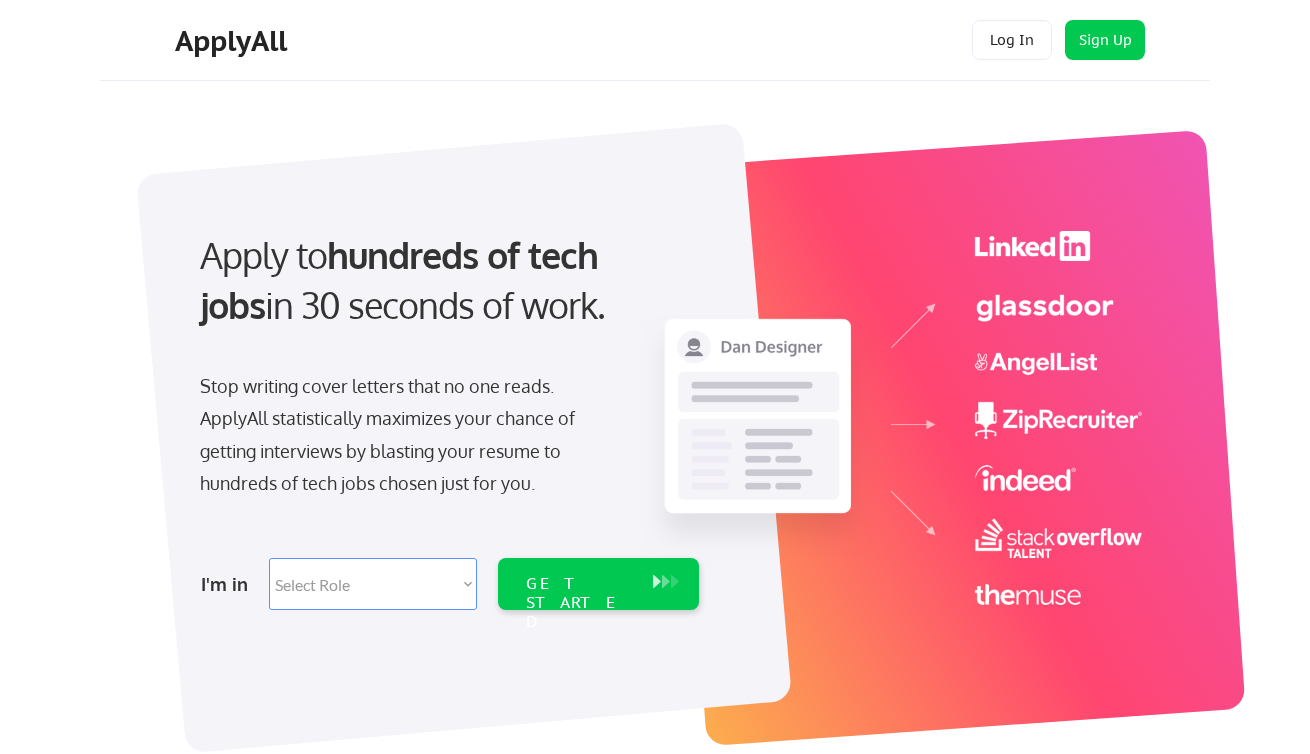 scroll, scrollTop: 0, scrollLeft: 0, axis: both 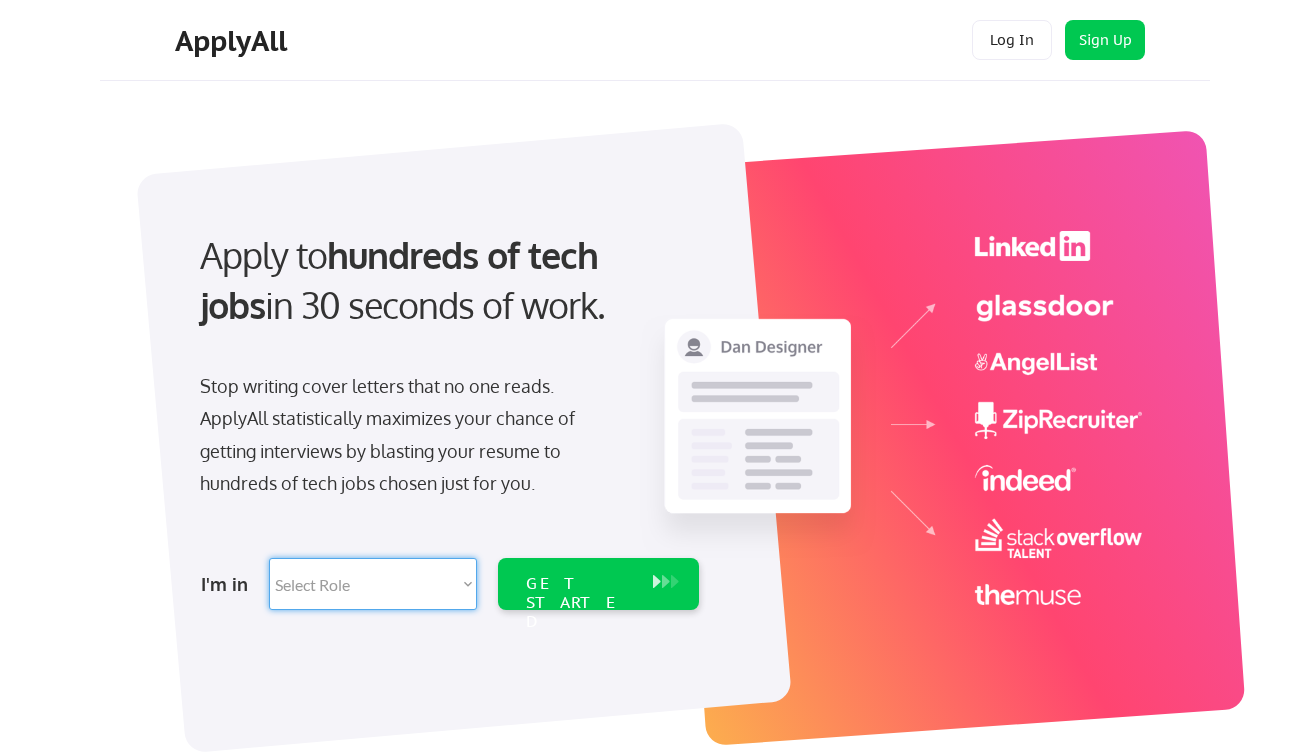 select on ""marketing___comms"" 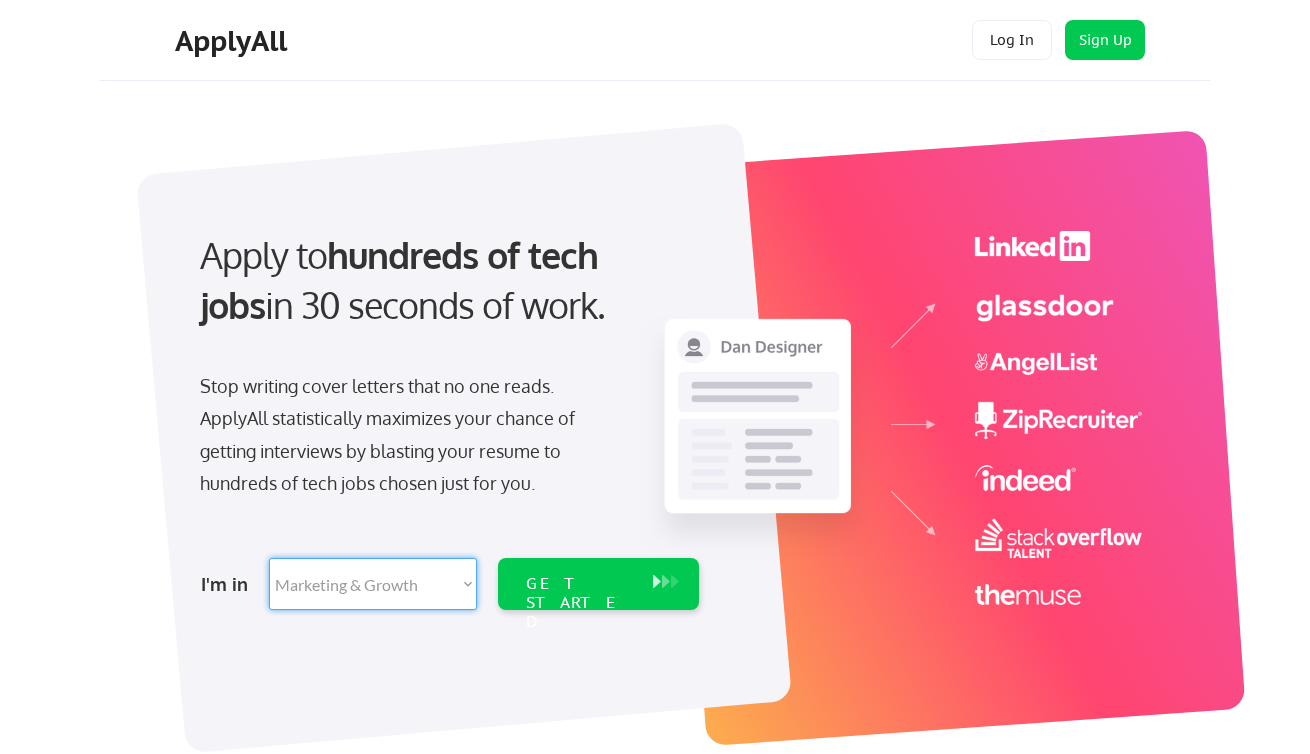 select on ""marketing___comms"" 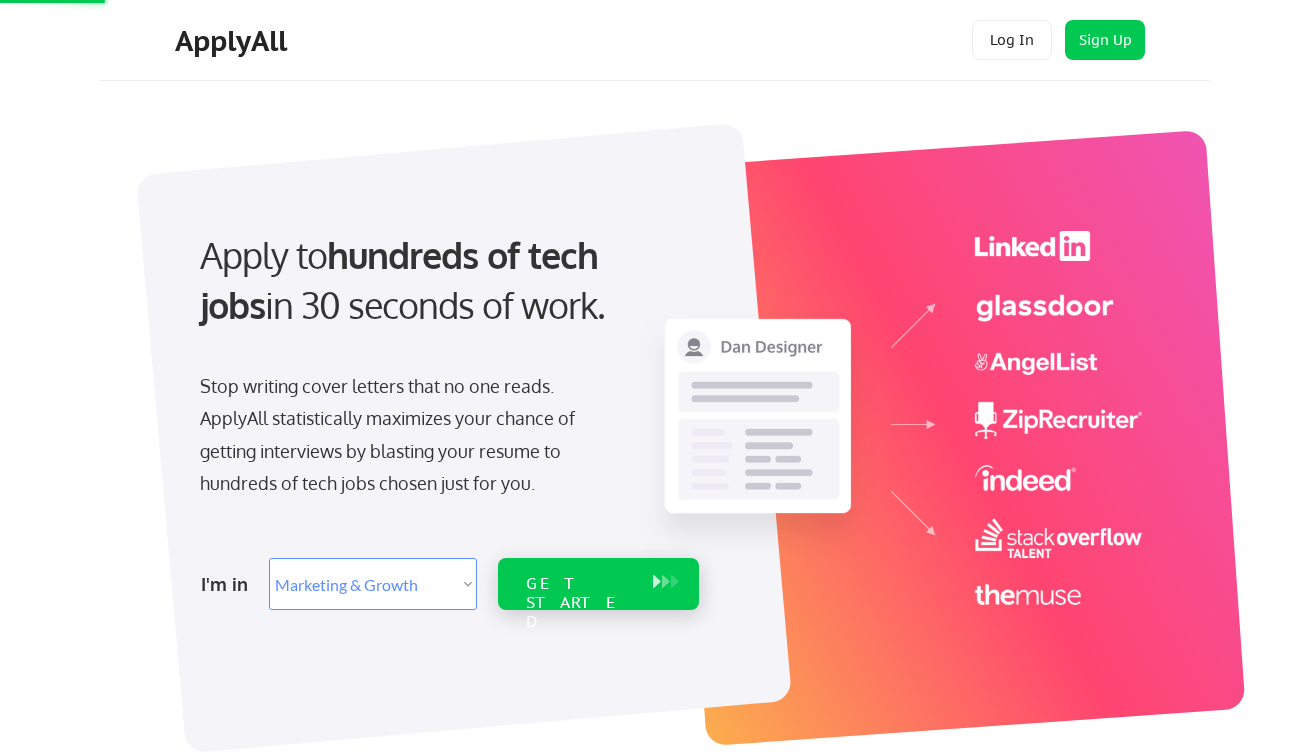 click on "GET STARTED" at bounding box center [579, 603] 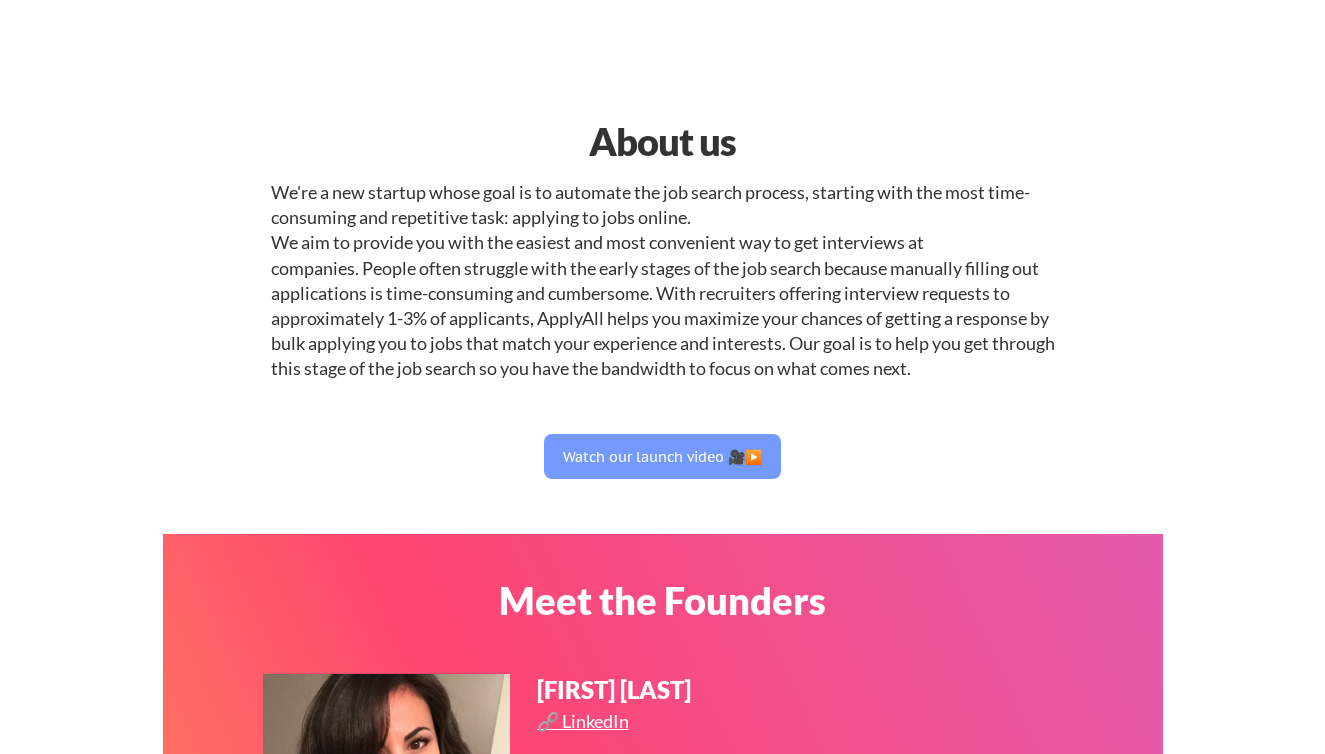 select on ""marketing___comms"" 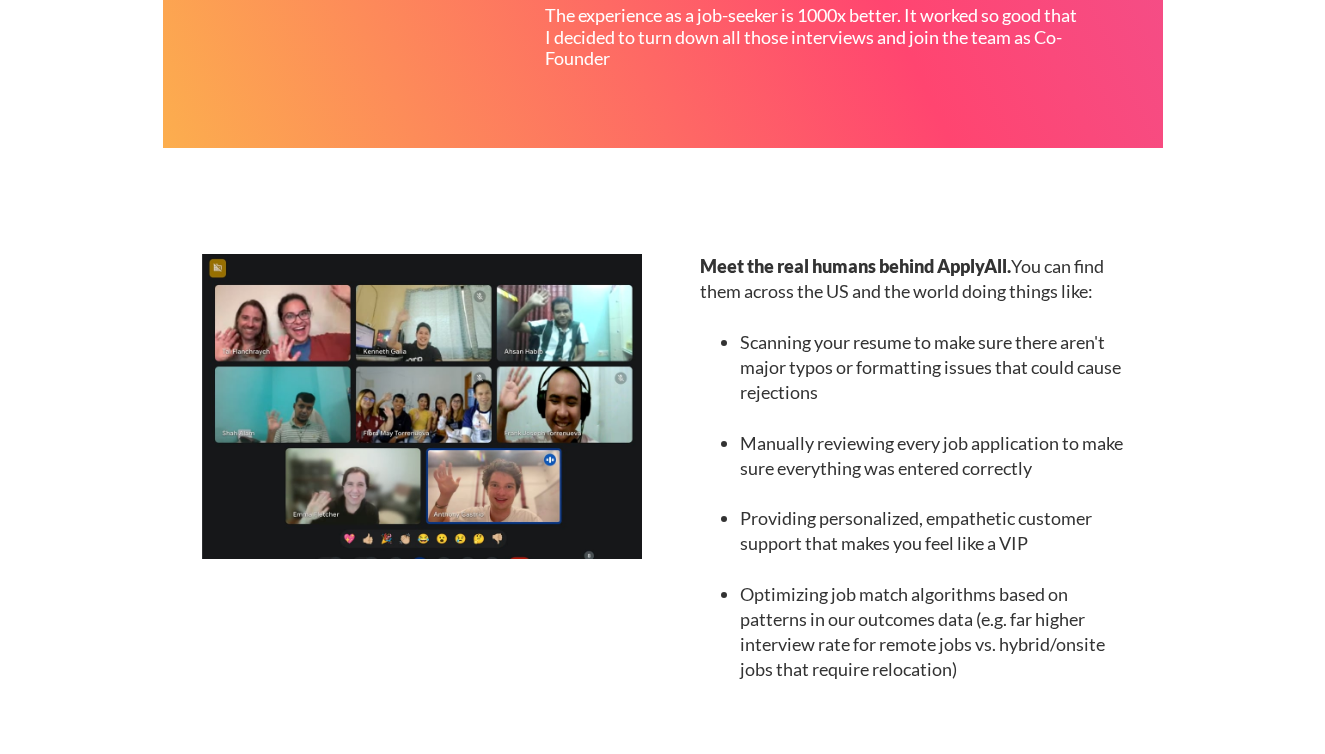 scroll, scrollTop: 2358, scrollLeft: 0, axis: vertical 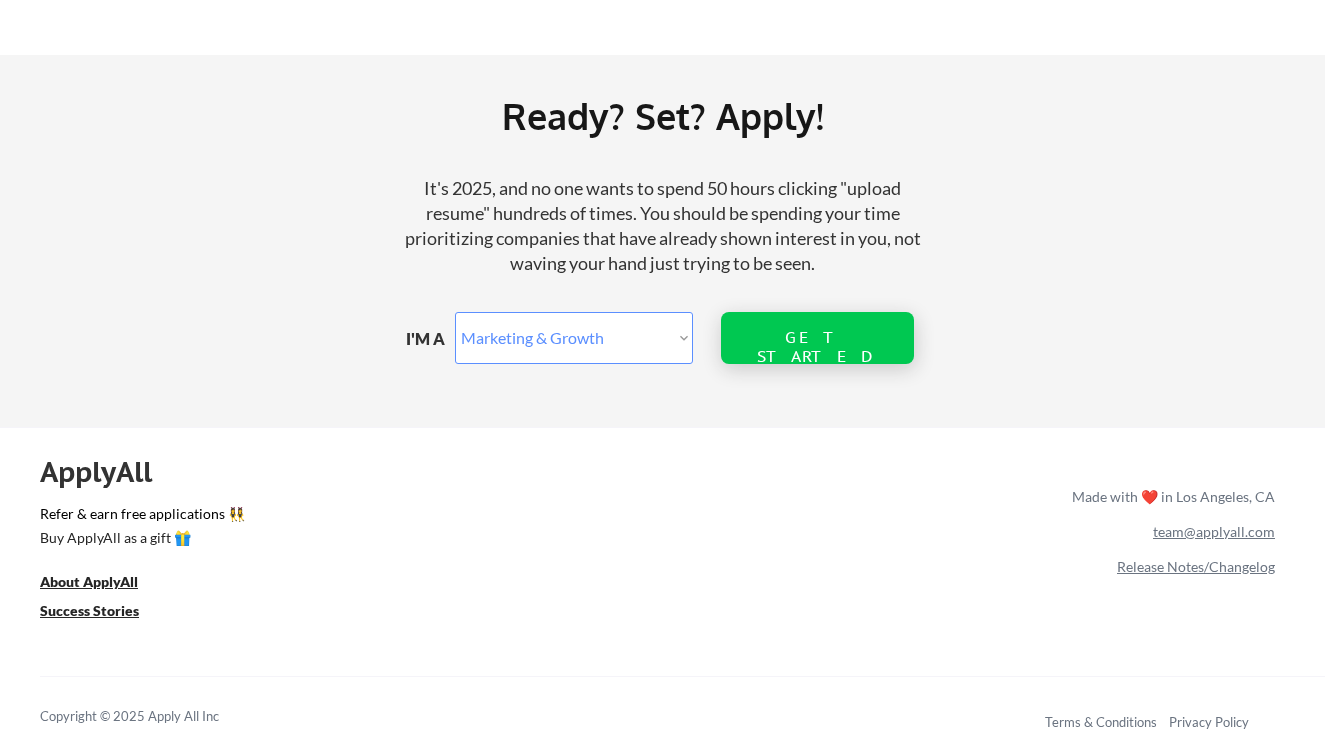 click on "GET STARTED" at bounding box center [817, 338] 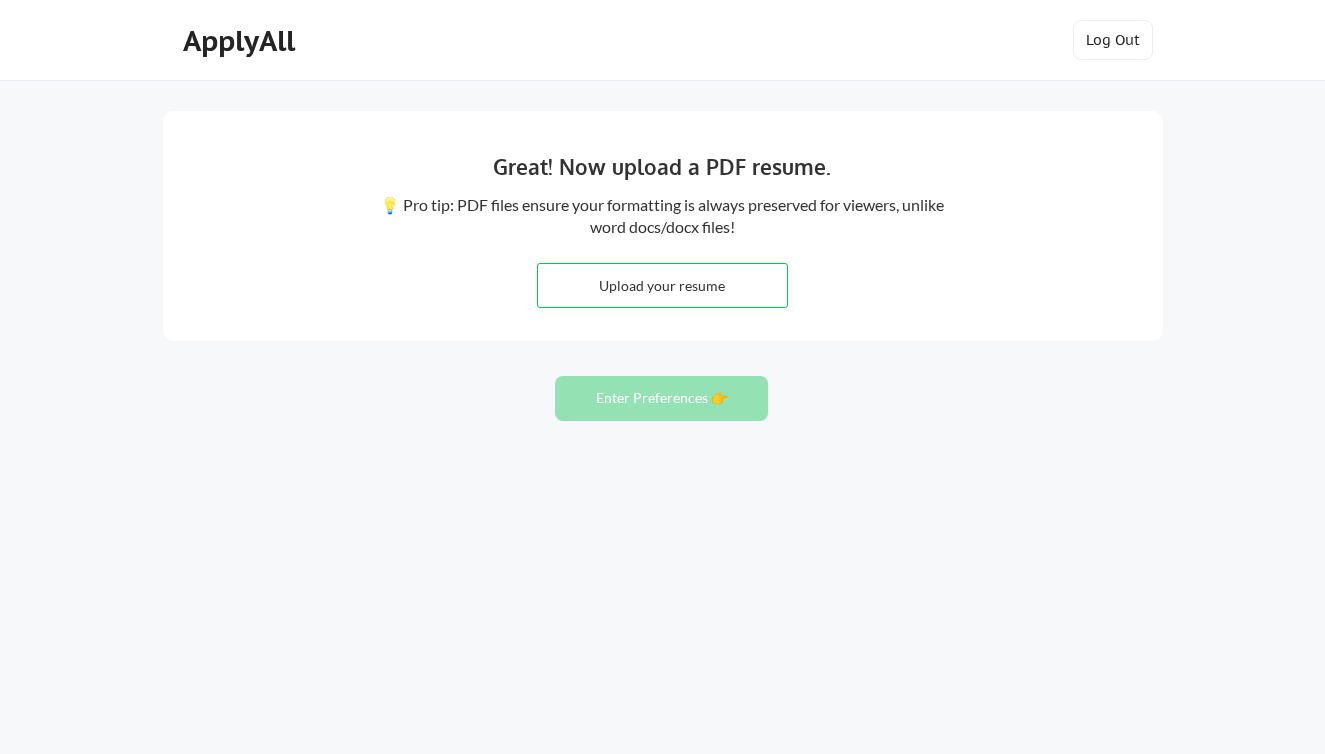 scroll, scrollTop: 0, scrollLeft: 0, axis: both 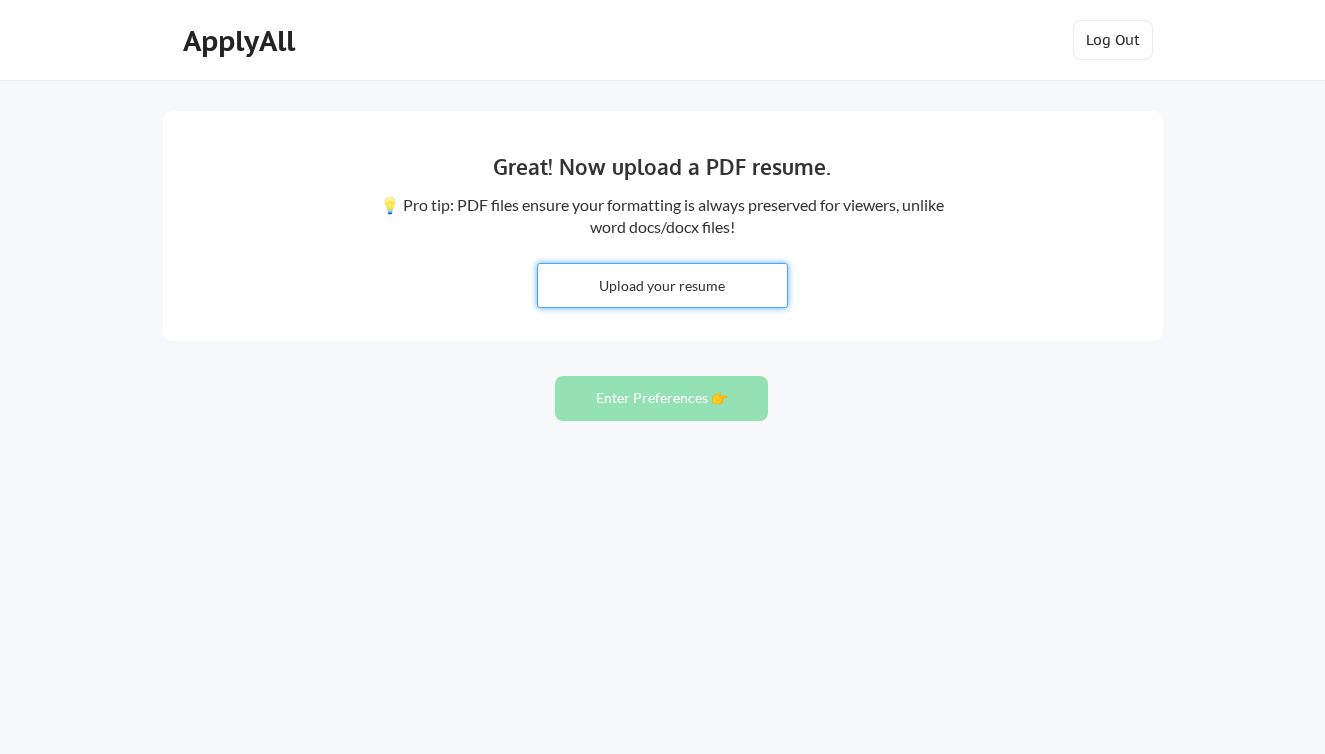 type on "C:\fakepath\2025 - CHARLES KNUTH - 06.2025.pdf" 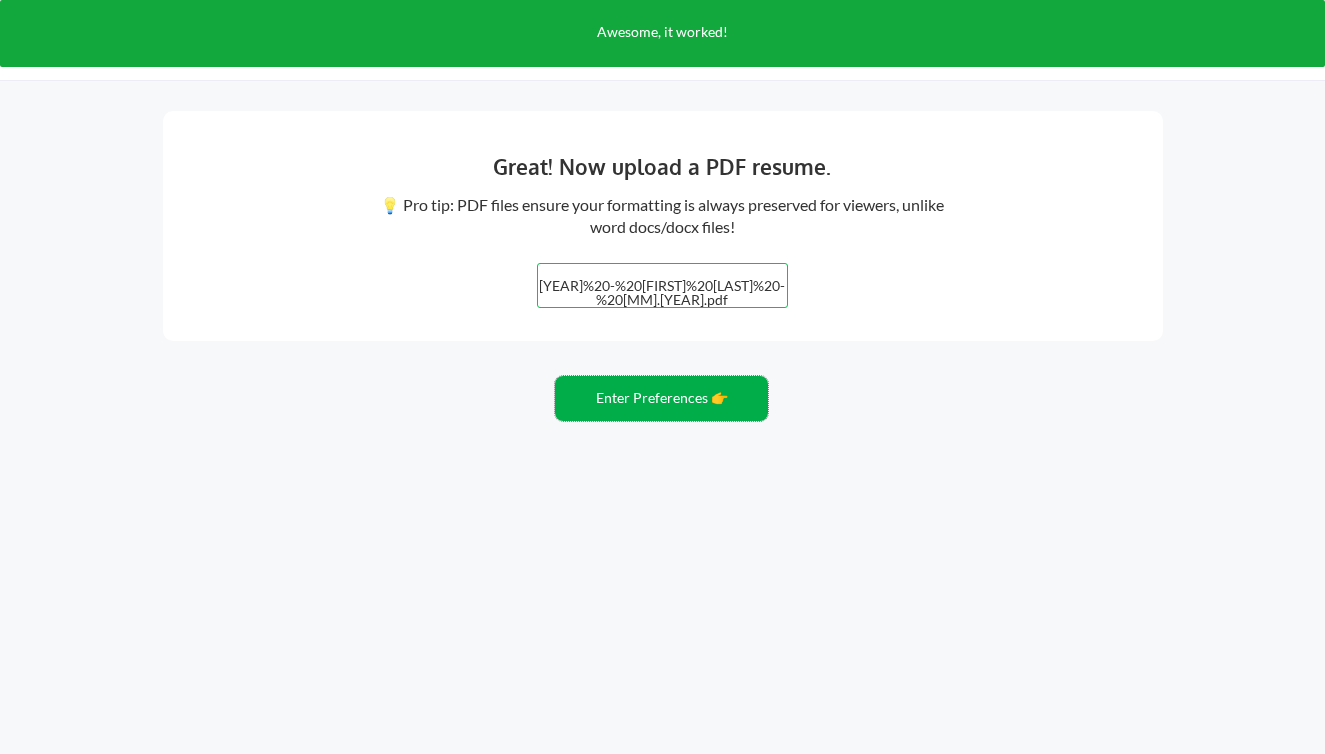 click on "Enter Preferences  👉" at bounding box center (661, 398) 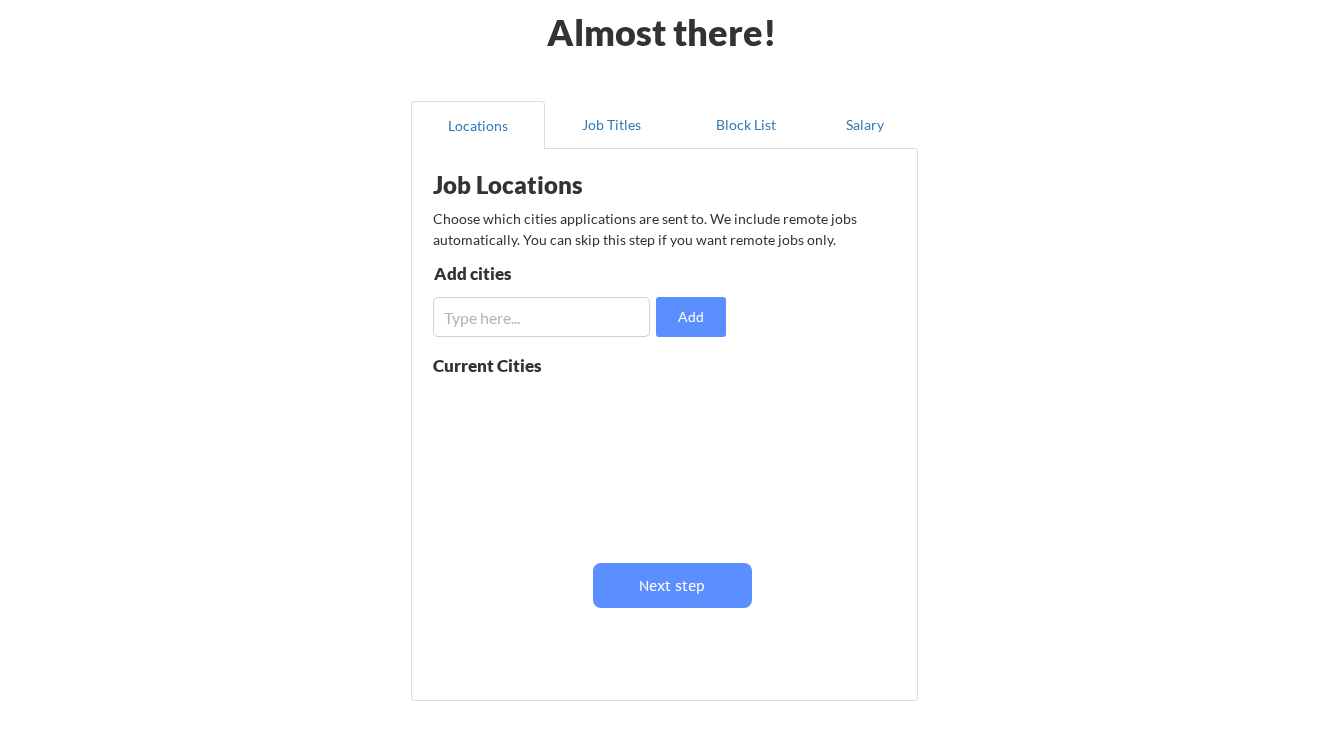 scroll, scrollTop: 100, scrollLeft: 0, axis: vertical 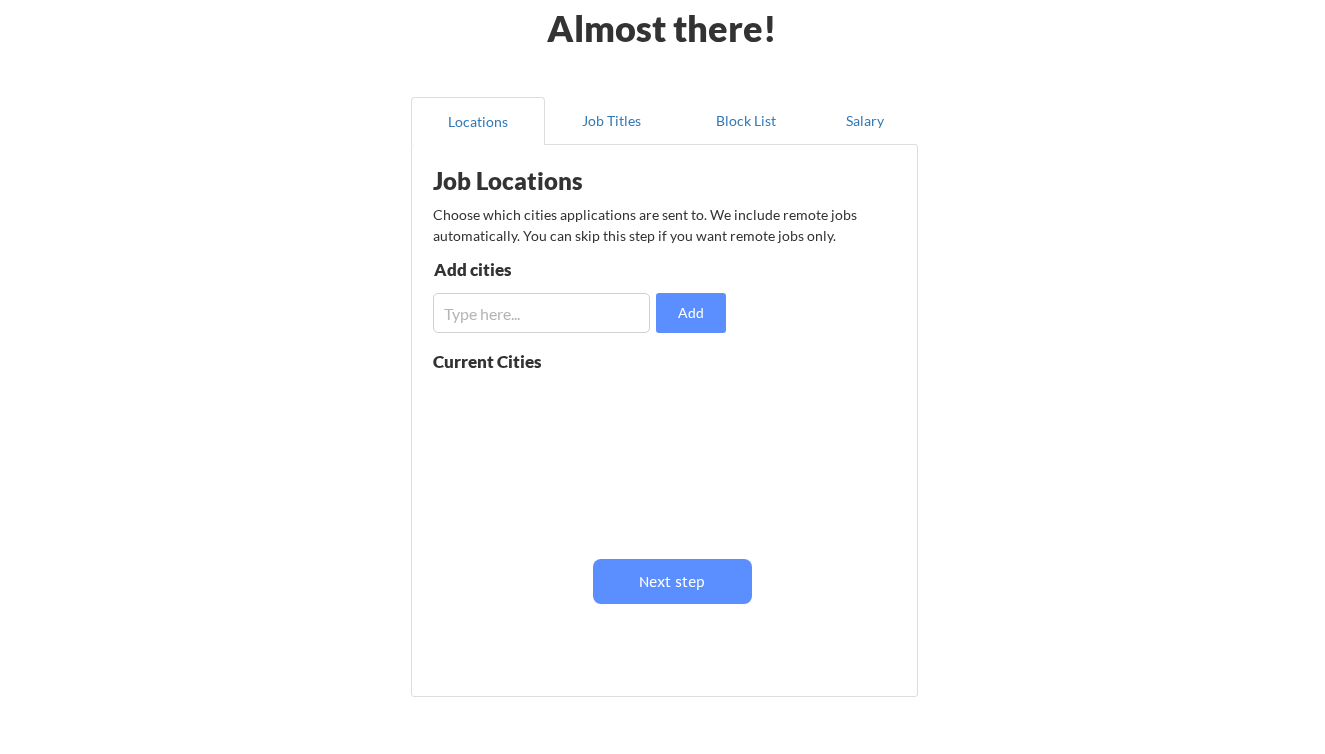 click at bounding box center [541, 313] 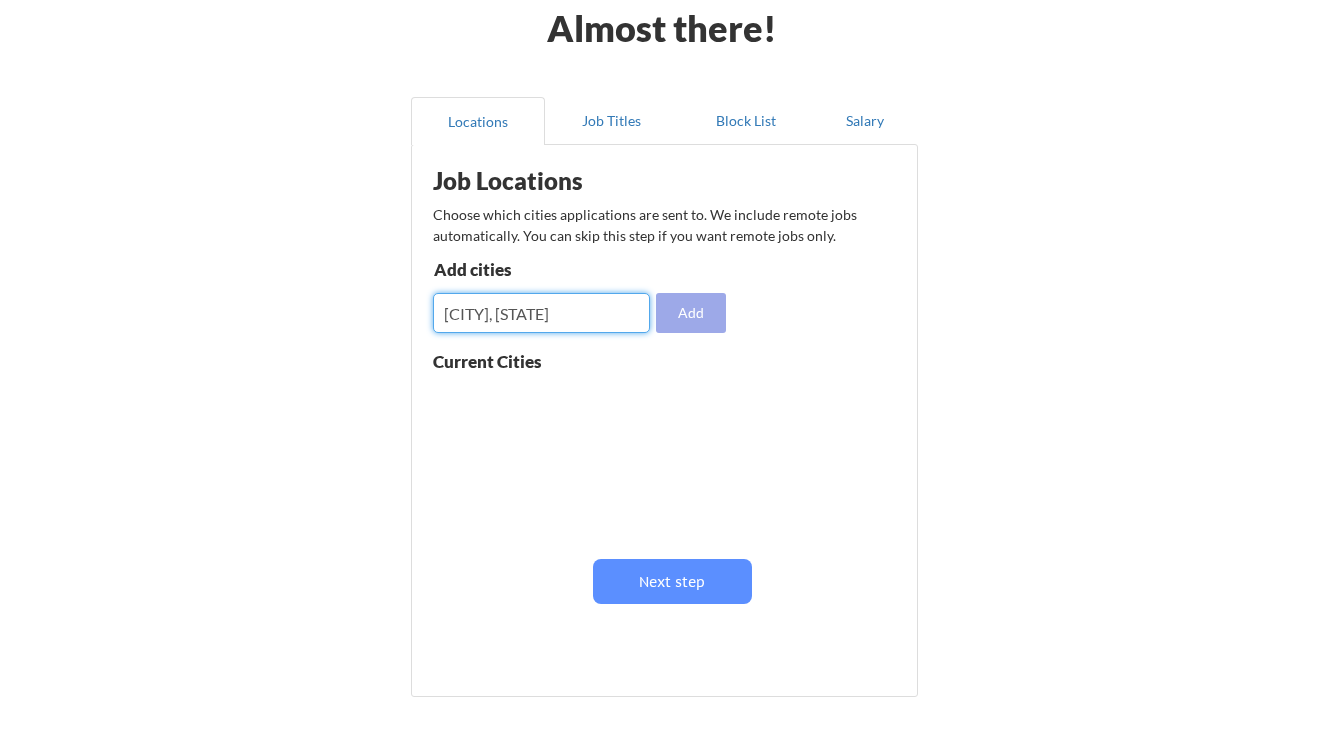 type on "San Francisco, CA" 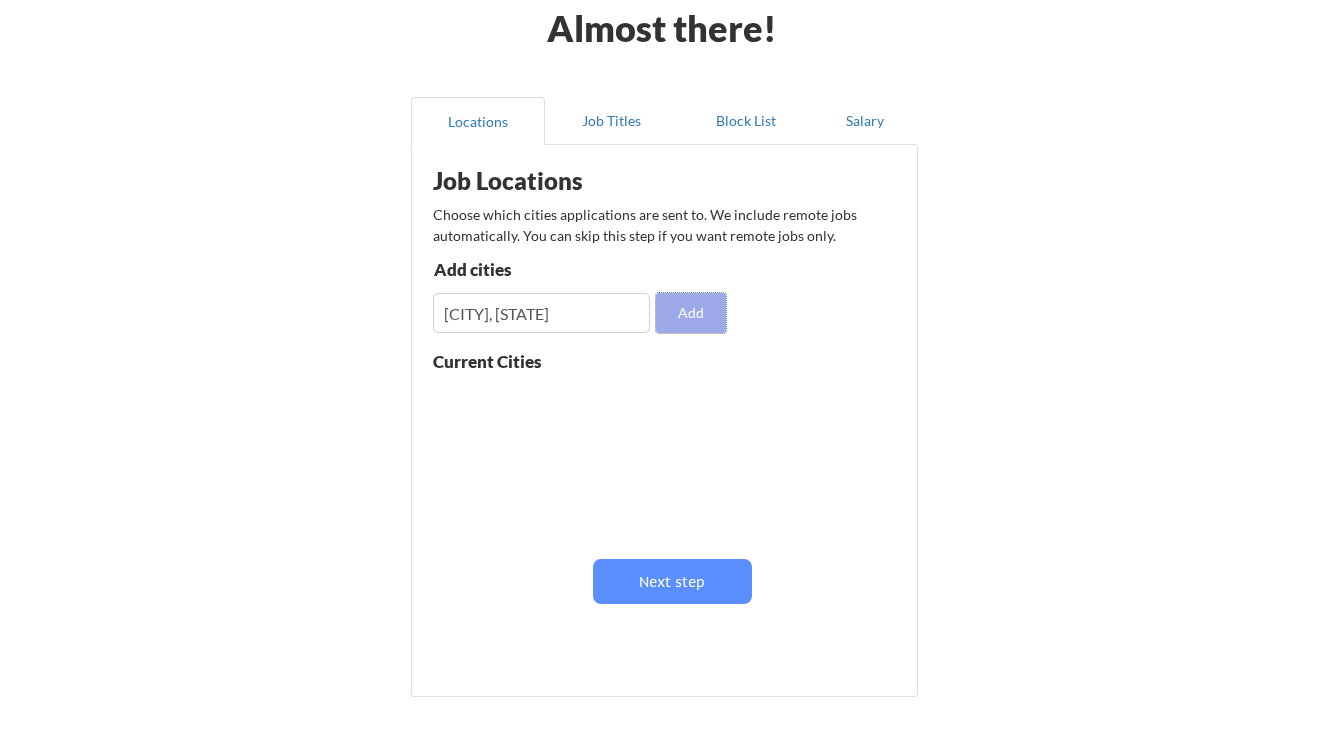 click on "Add" at bounding box center [691, 313] 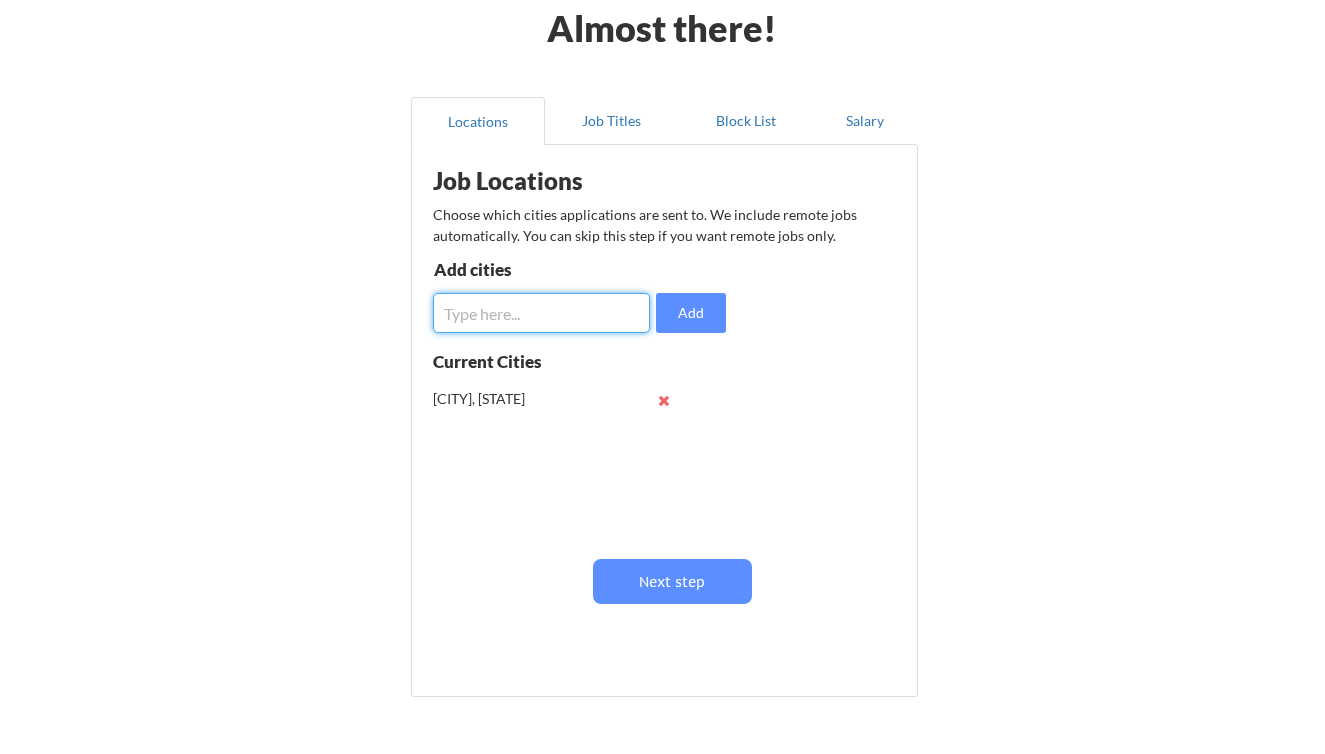 click at bounding box center (541, 313) 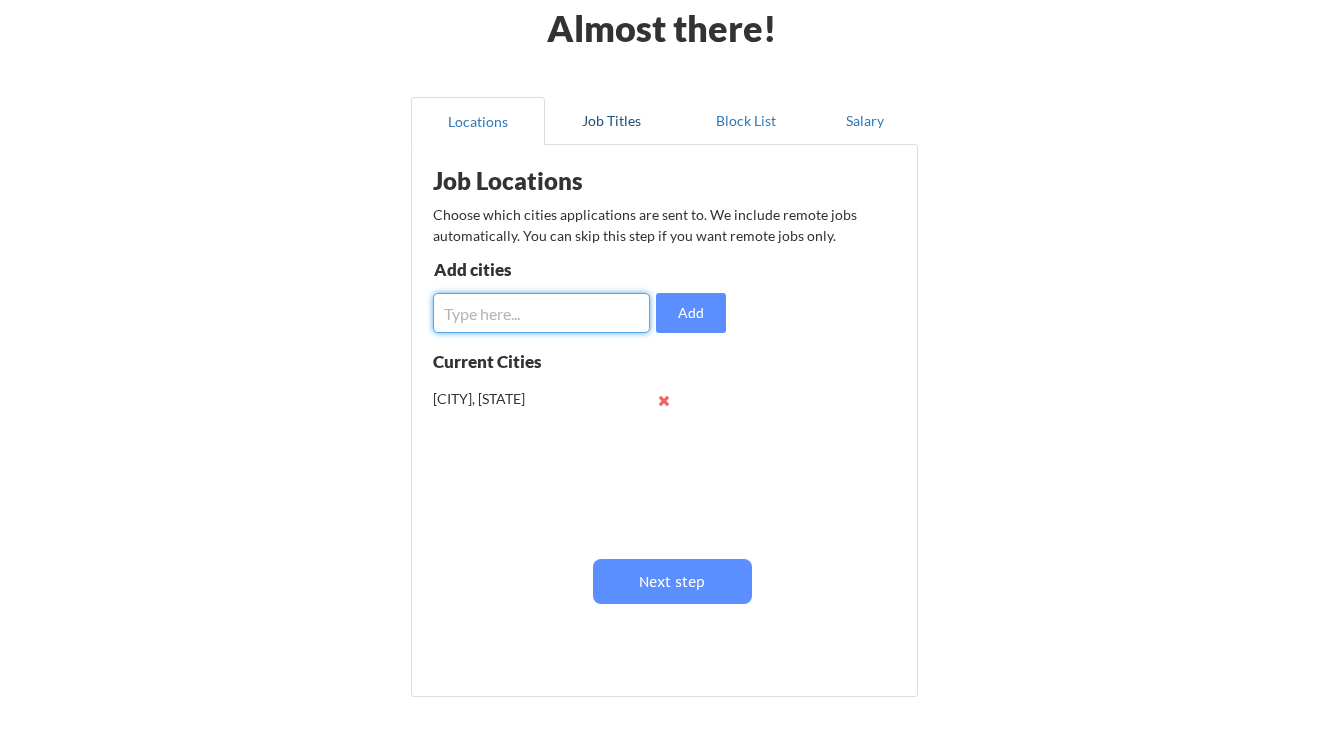 click on "Job Titles" at bounding box center (612, 121) 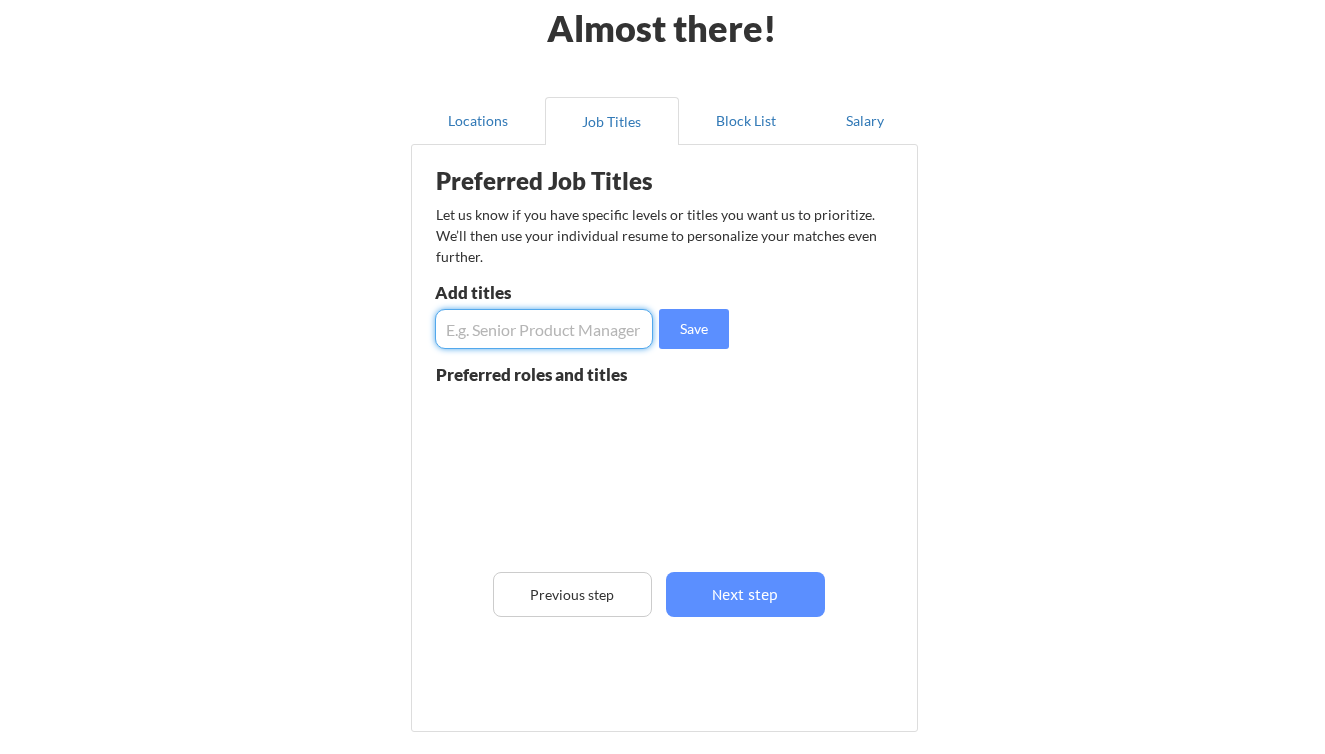 click at bounding box center [544, 329] 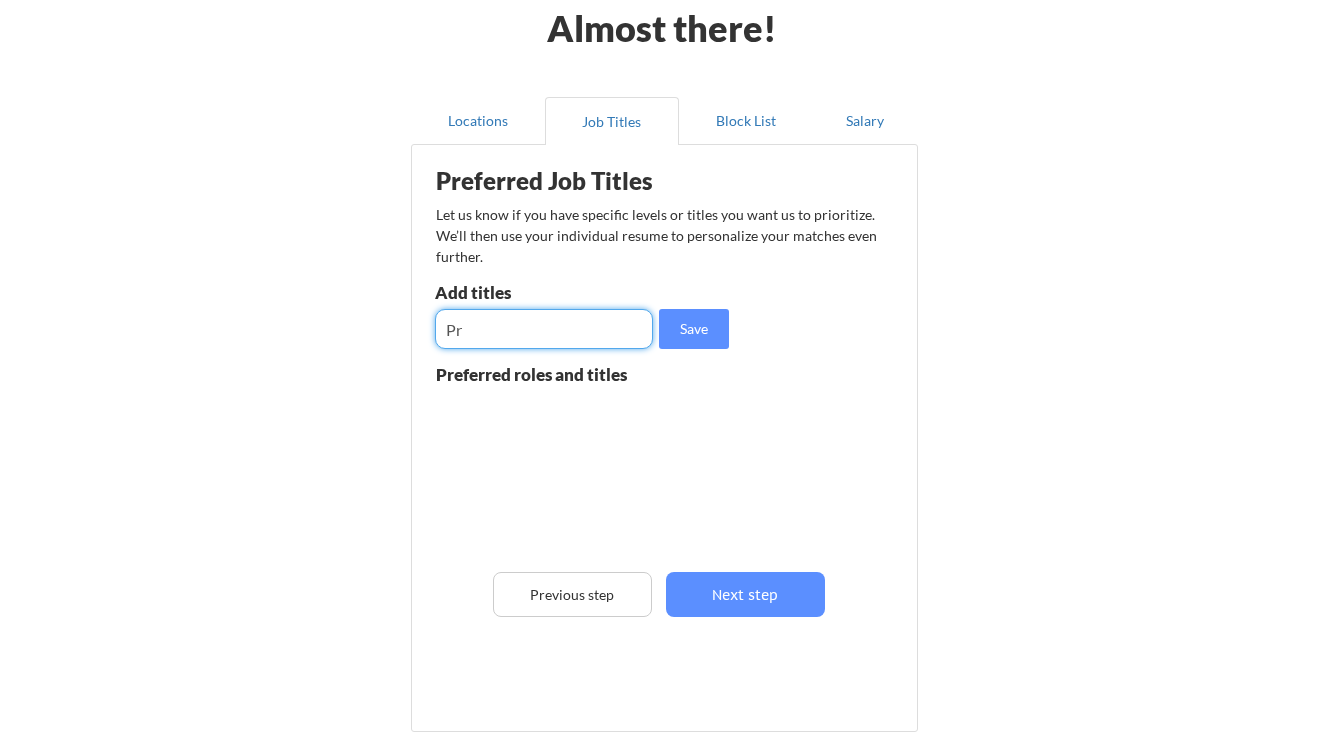 type on "P" 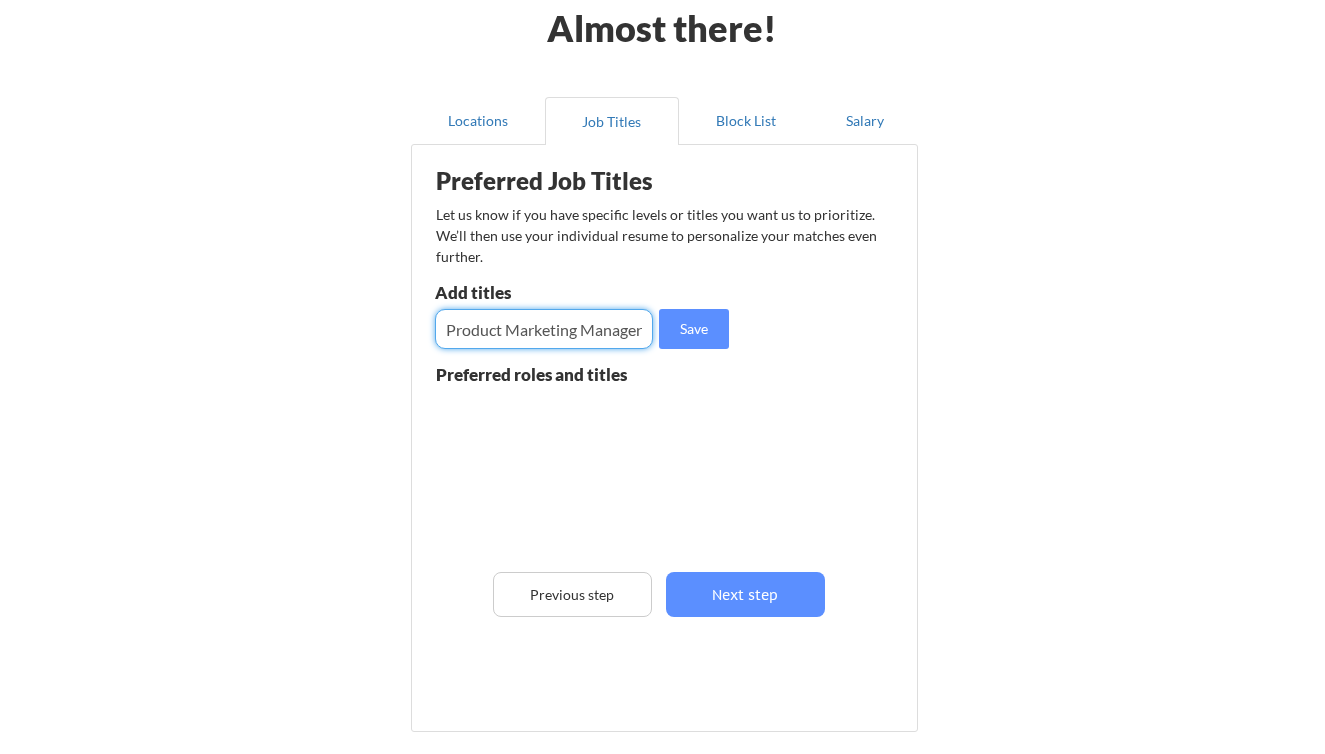scroll, scrollTop: 0, scrollLeft: 2, axis: horizontal 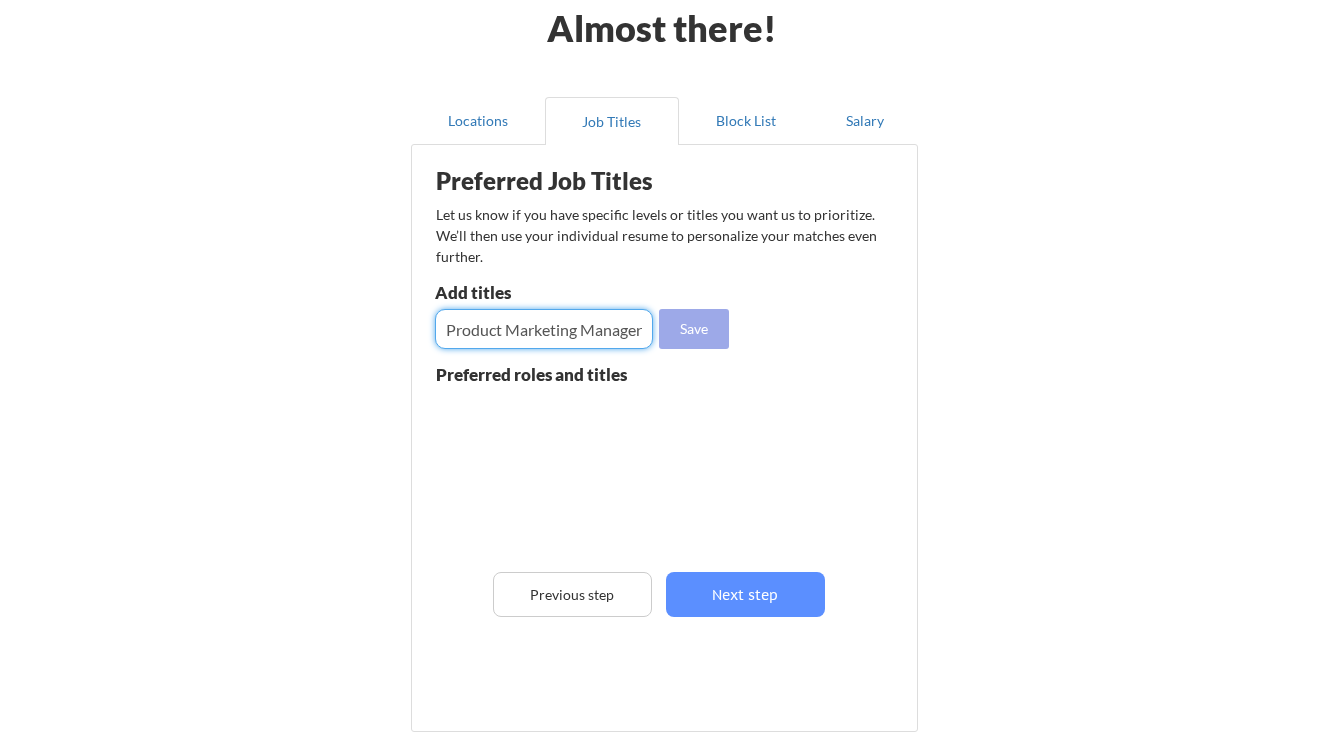 type on "Product Marketing Manager" 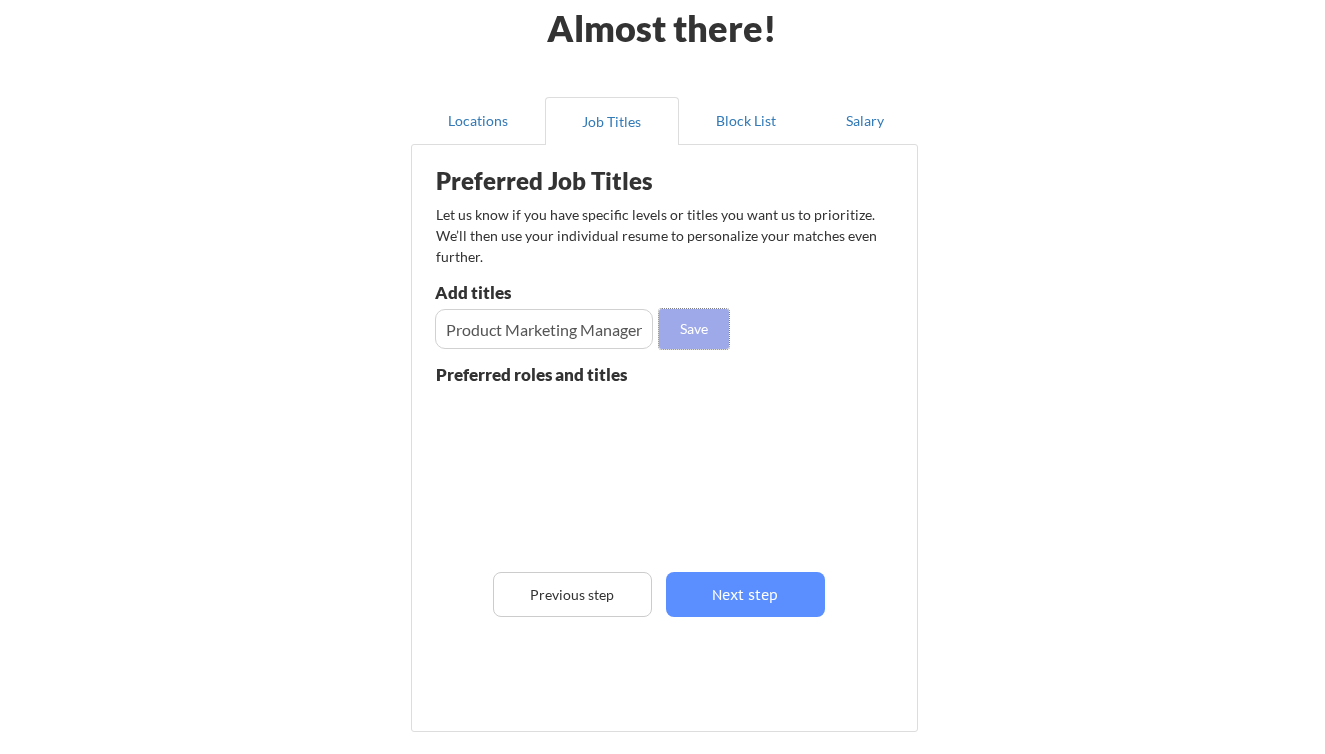 scroll, scrollTop: 0, scrollLeft: 0, axis: both 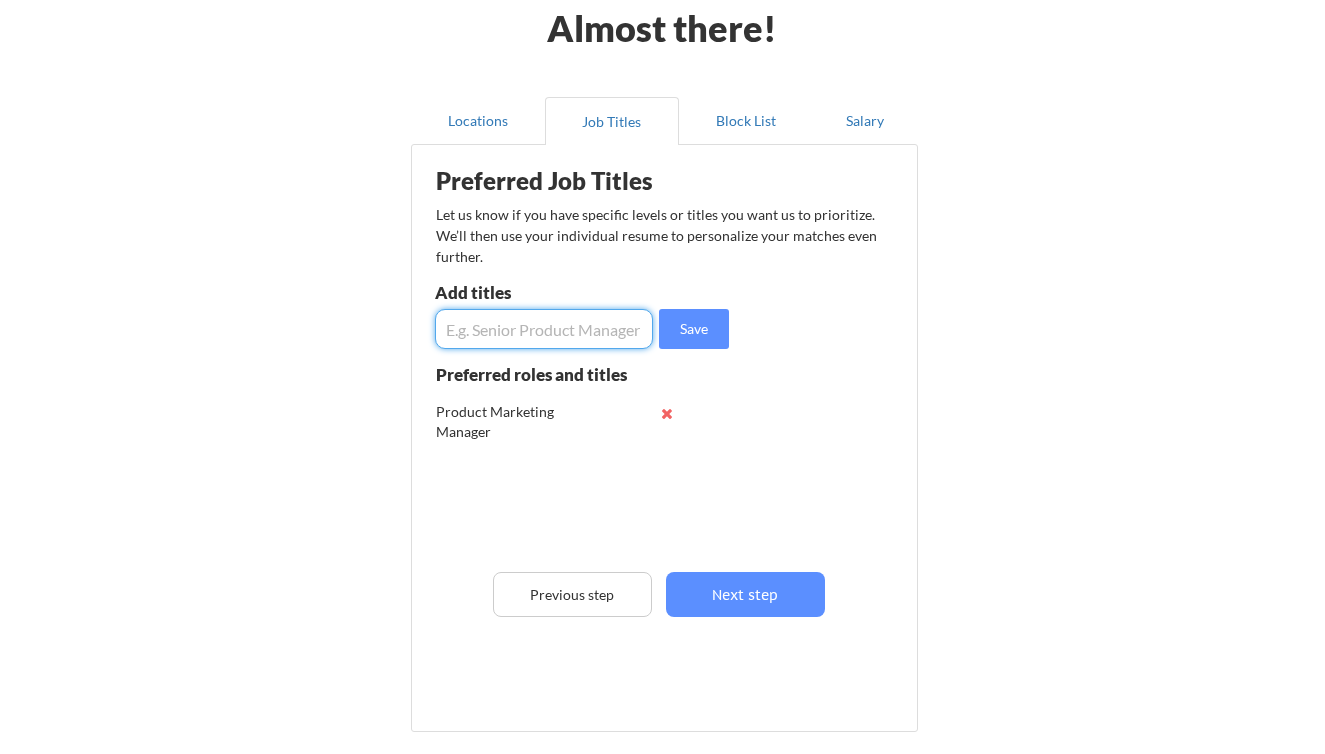 click at bounding box center (544, 329) 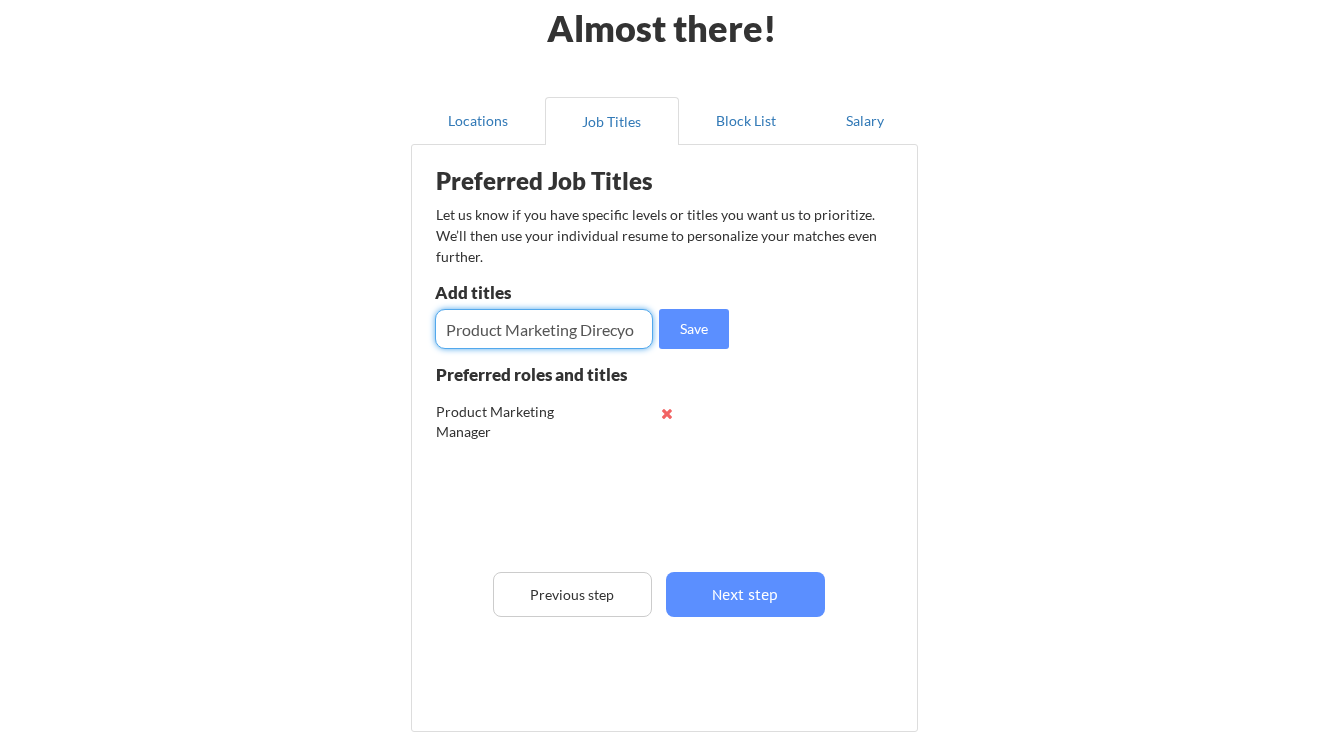 scroll, scrollTop: 0, scrollLeft: 0, axis: both 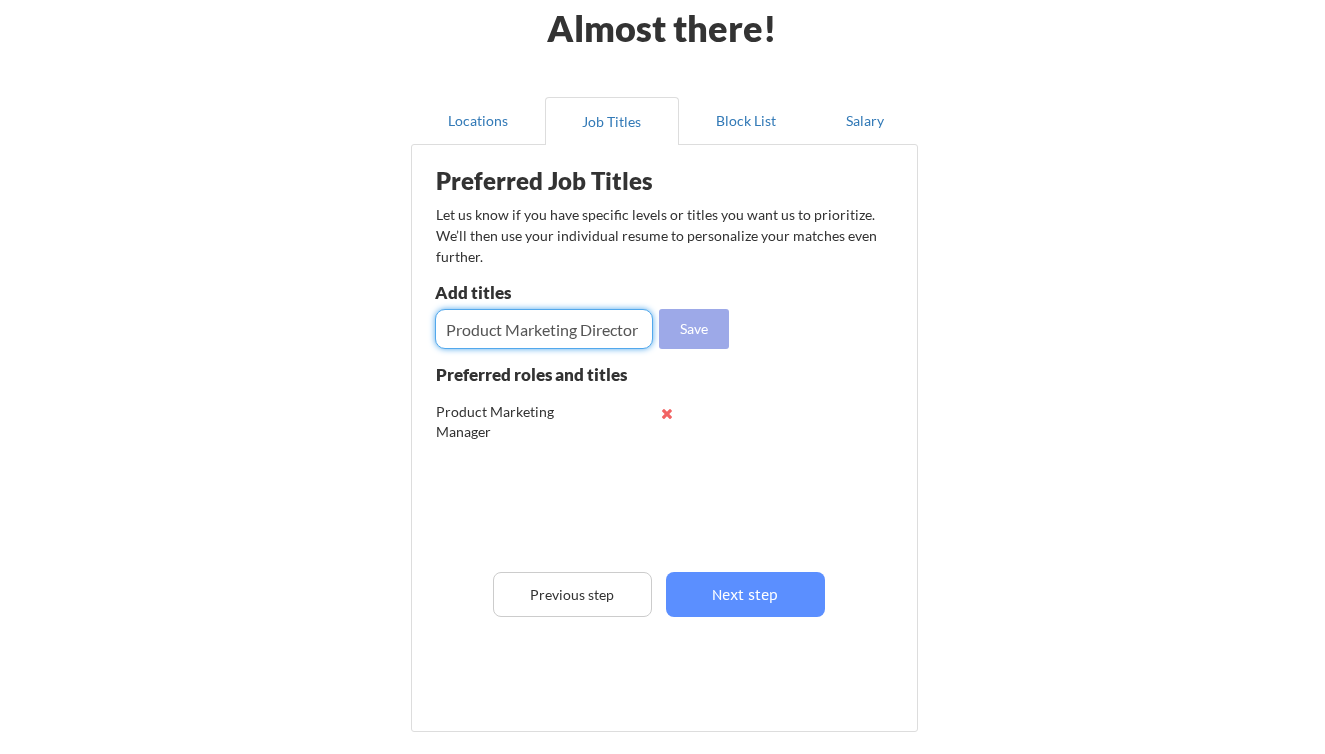 type on "Product Marketing Director" 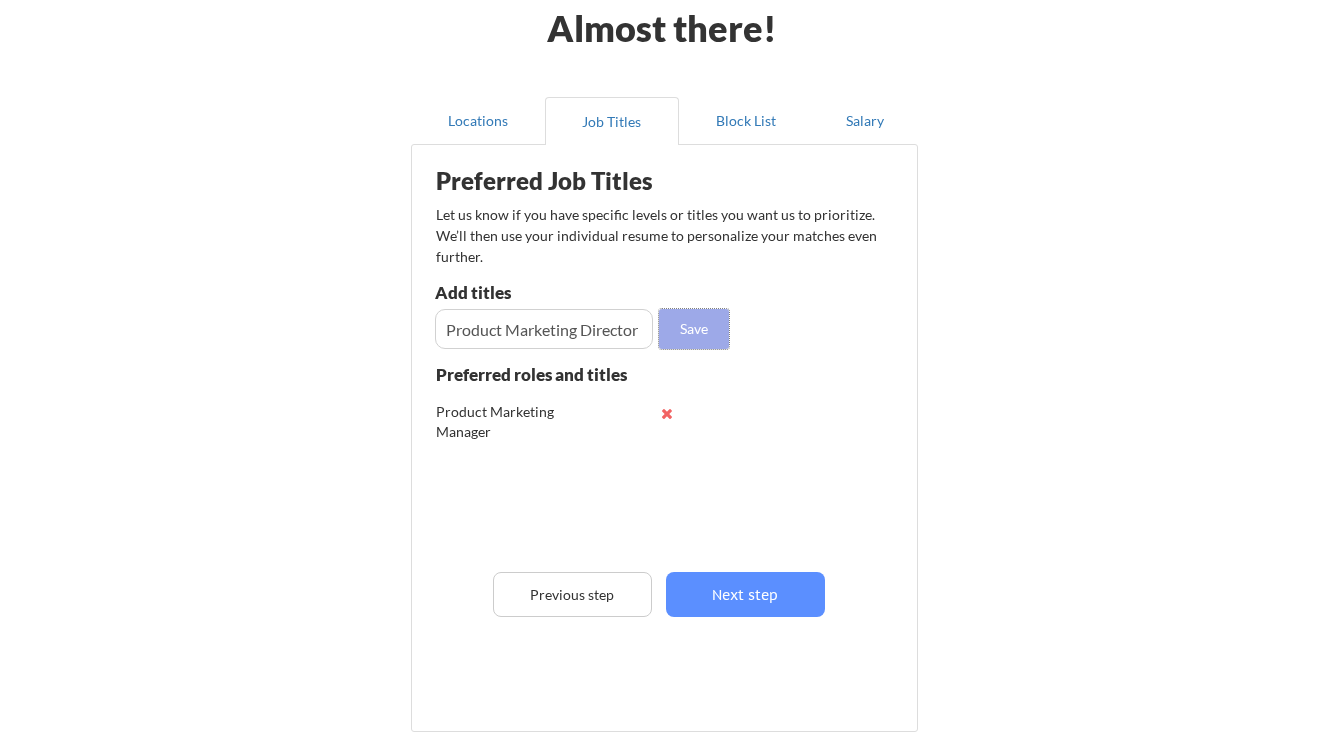 click on "Save" at bounding box center (694, 329) 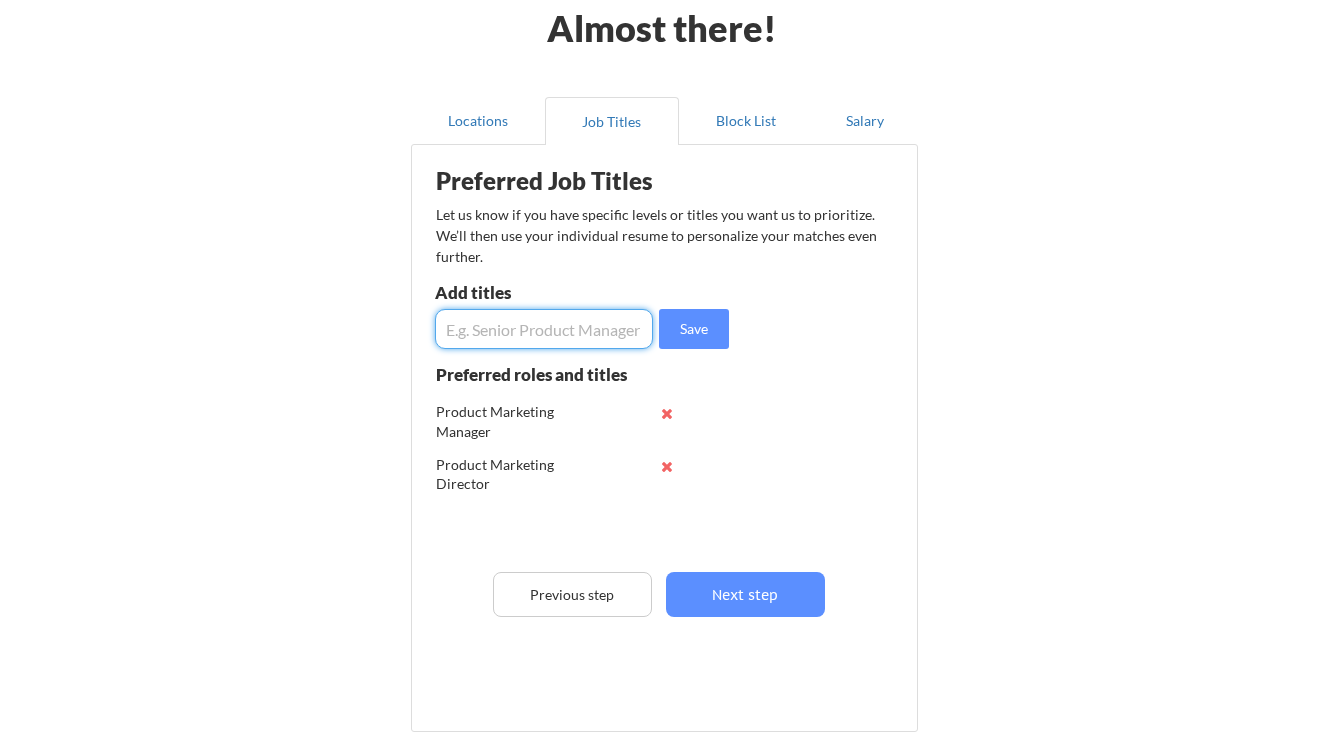 click at bounding box center (544, 329) 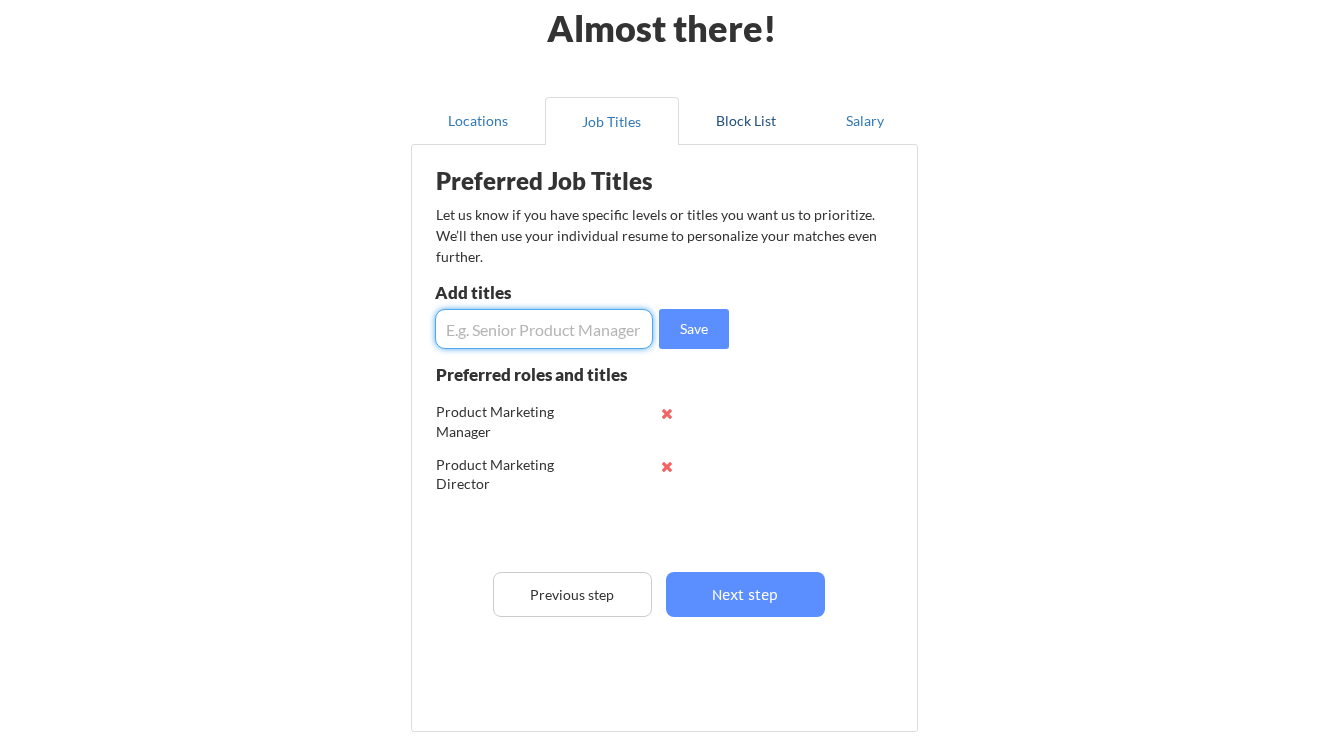 click on "Block List" at bounding box center [746, 121] 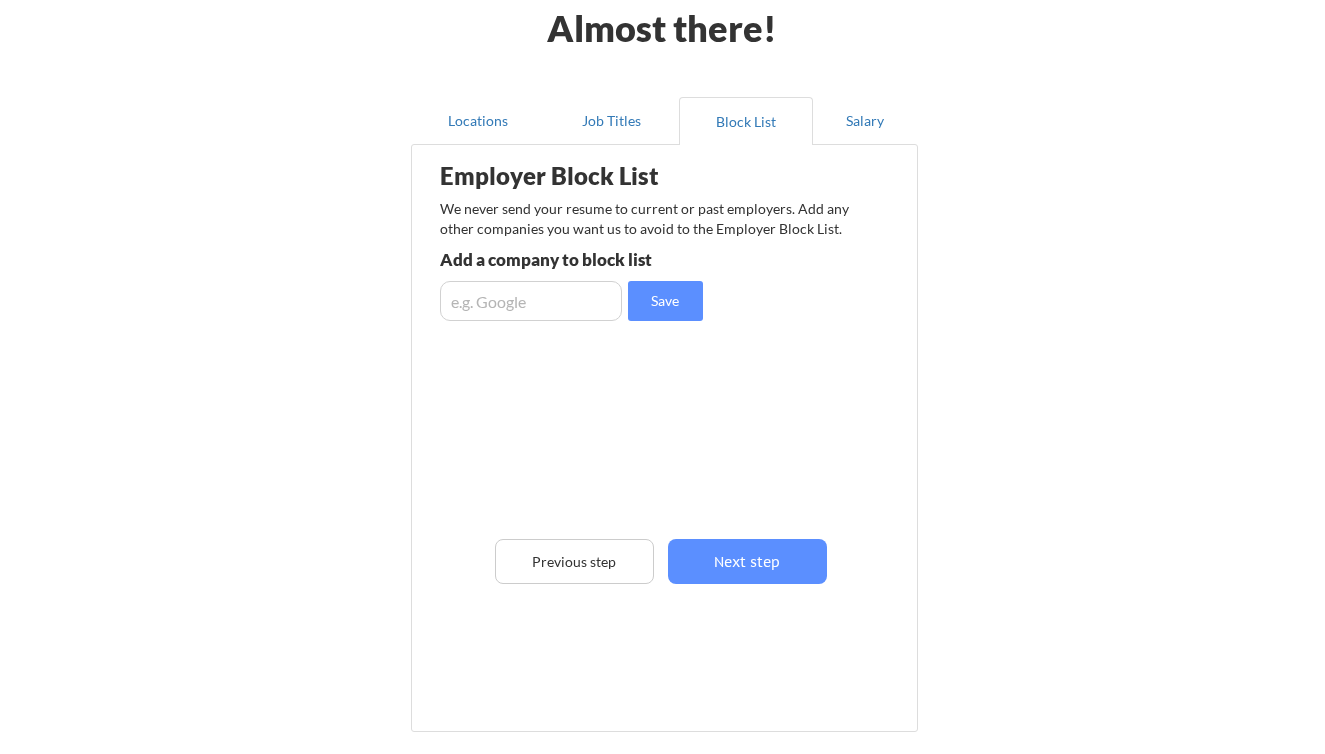 click at bounding box center [531, 301] 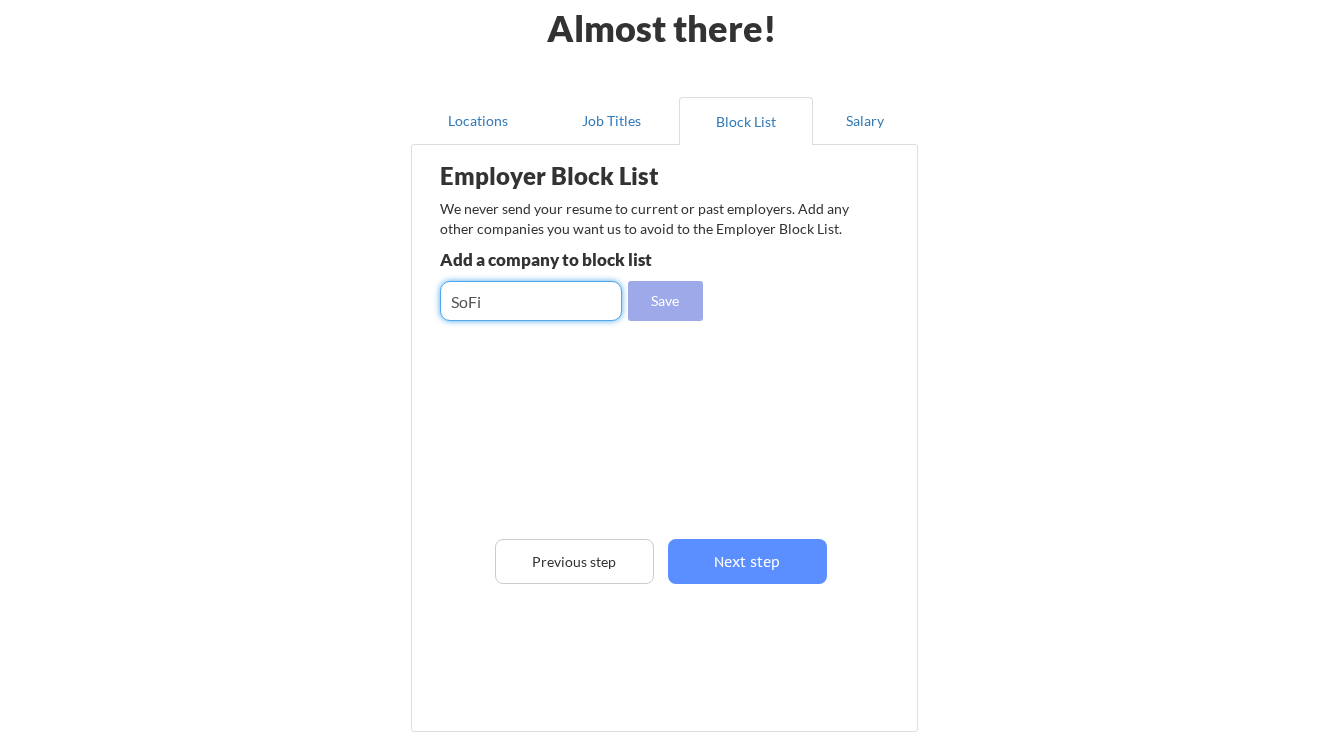 type on "SoFi" 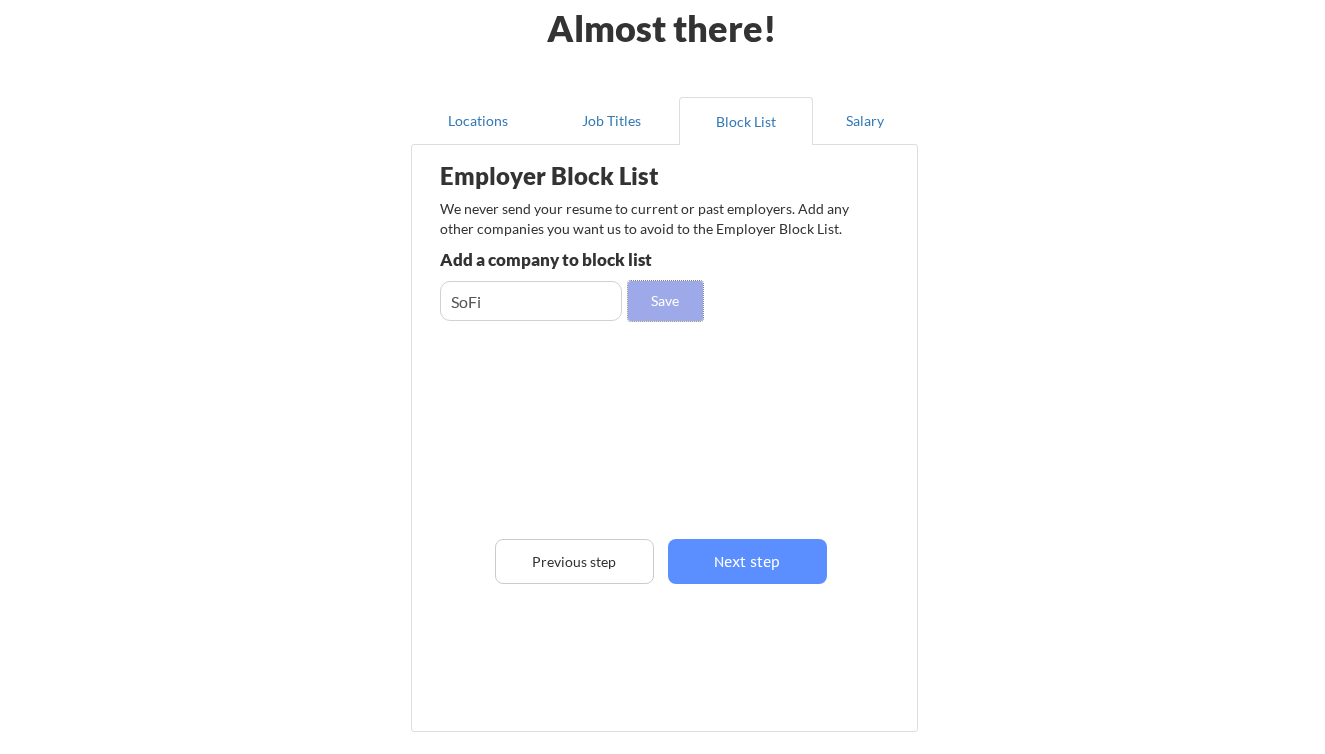 click on "Save" at bounding box center [665, 301] 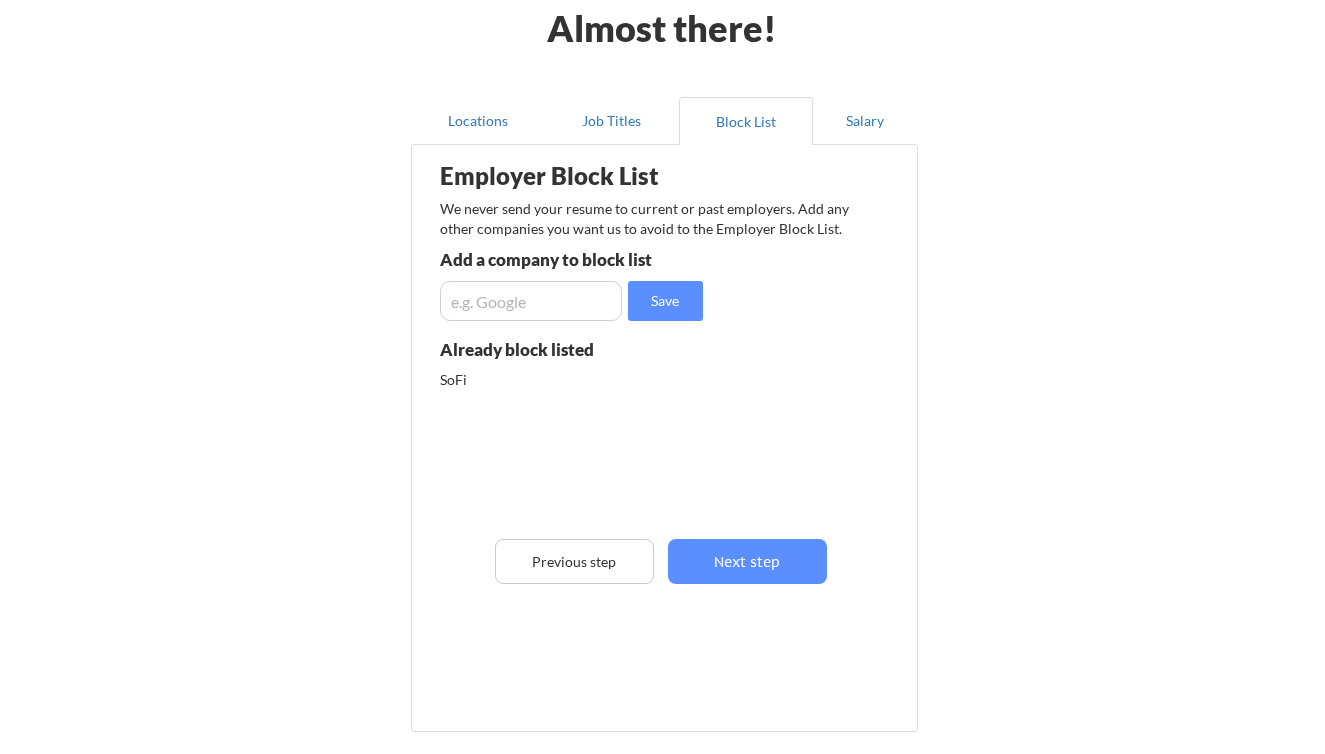 click at bounding box center (531, 301) 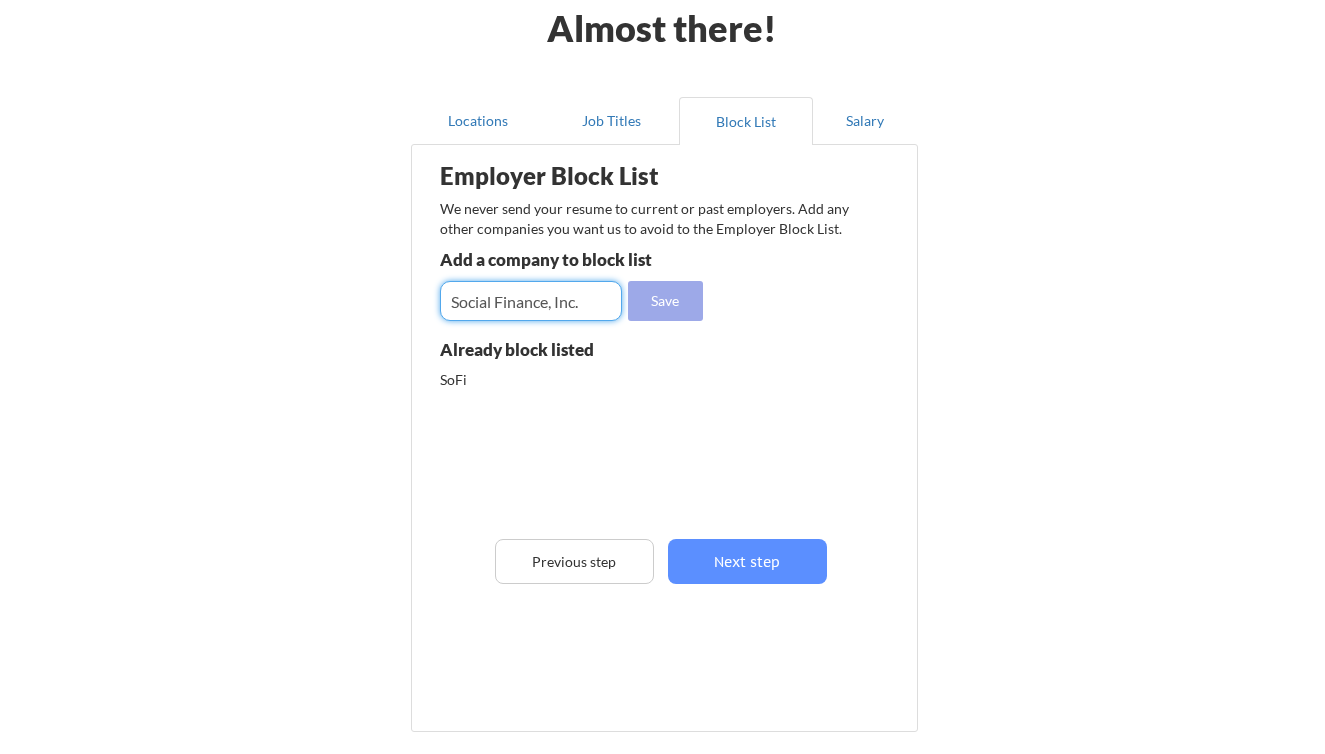 type on "Social Finance, Inc." 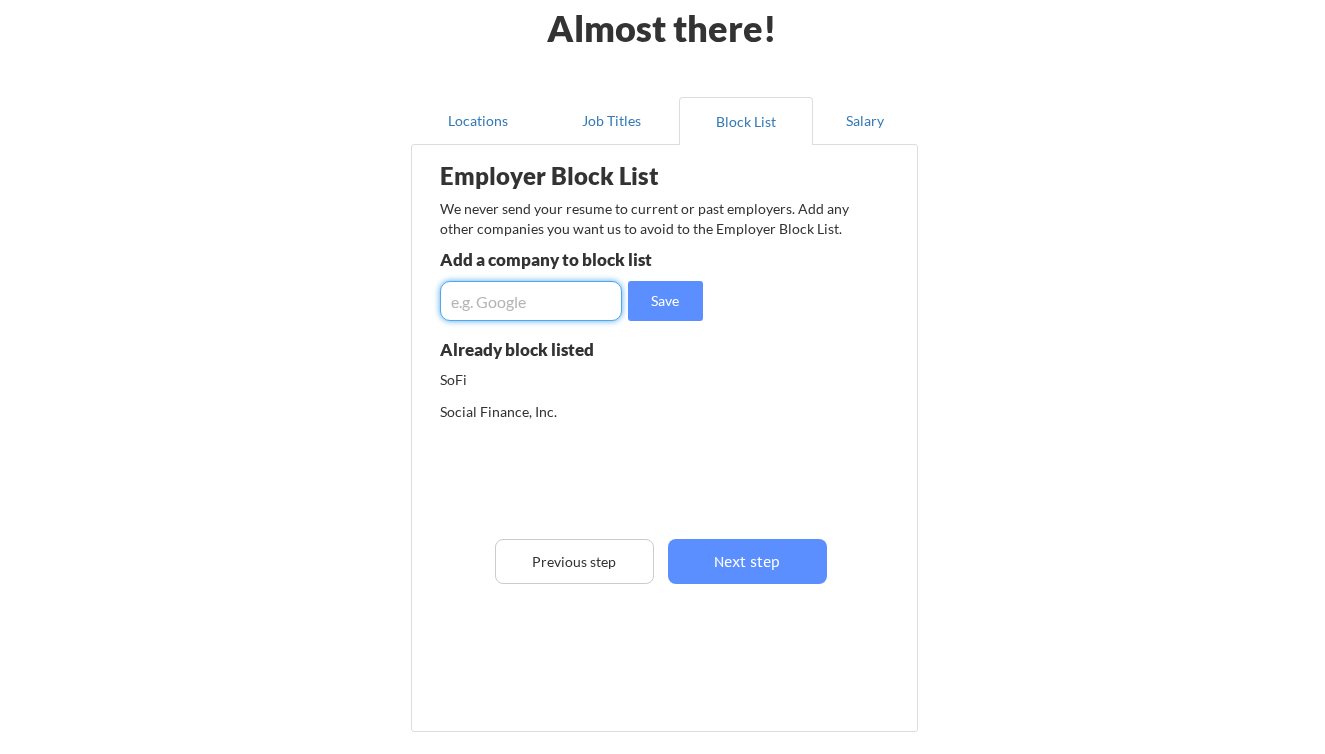 click at bounding box center (531, 301) 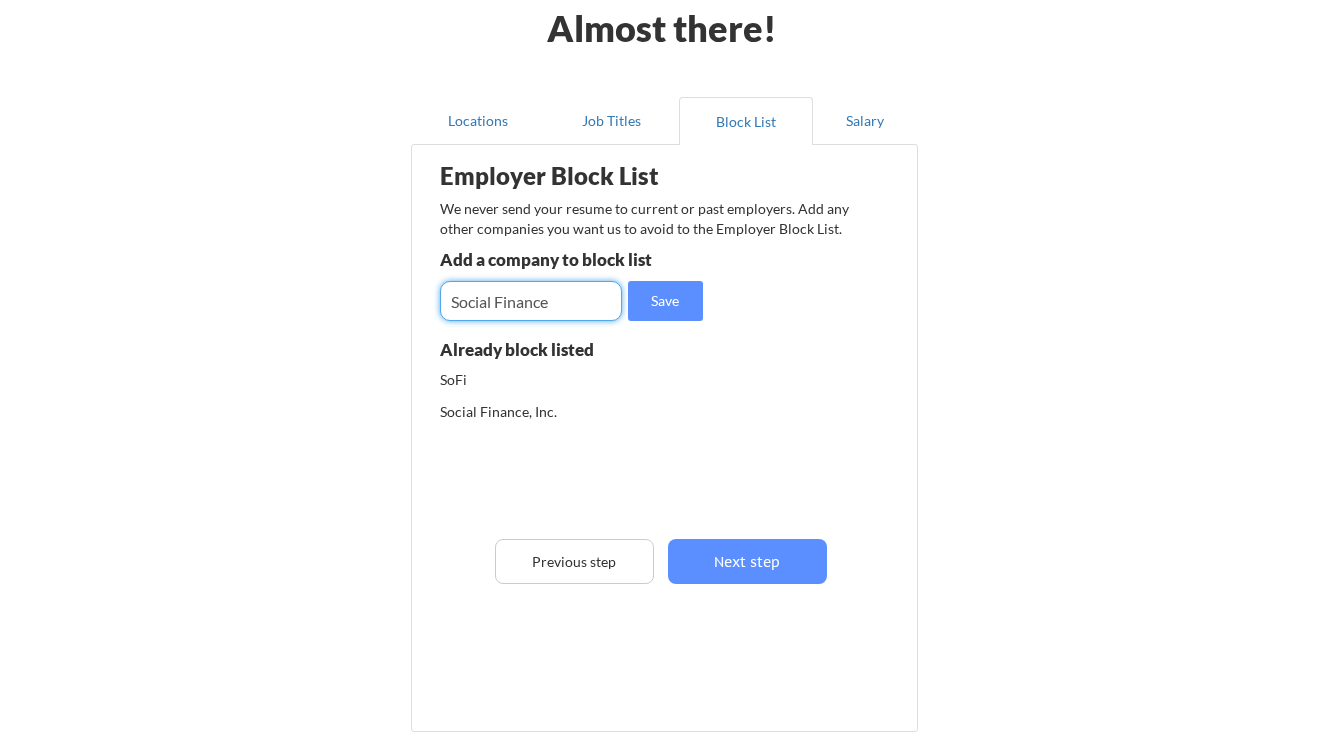 type on "Social Finance" 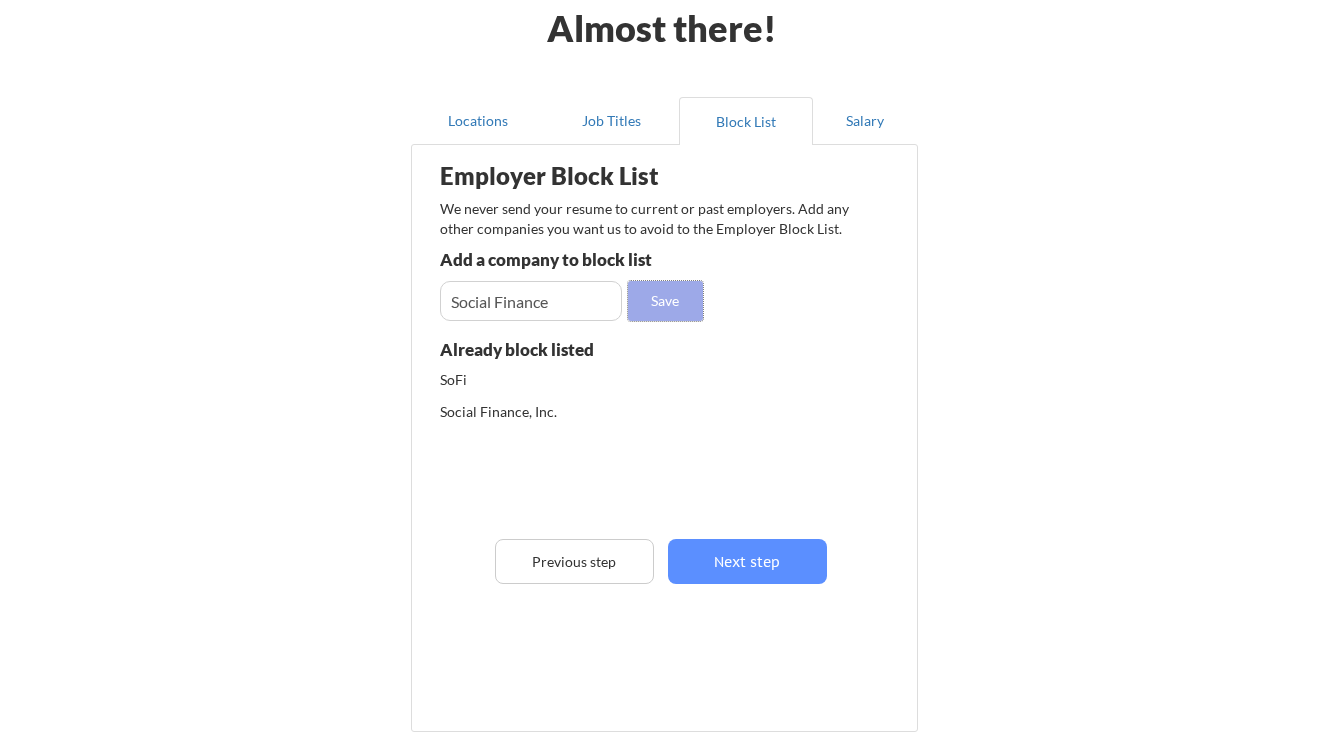 click on "Save" at bounding box center [665, 301] 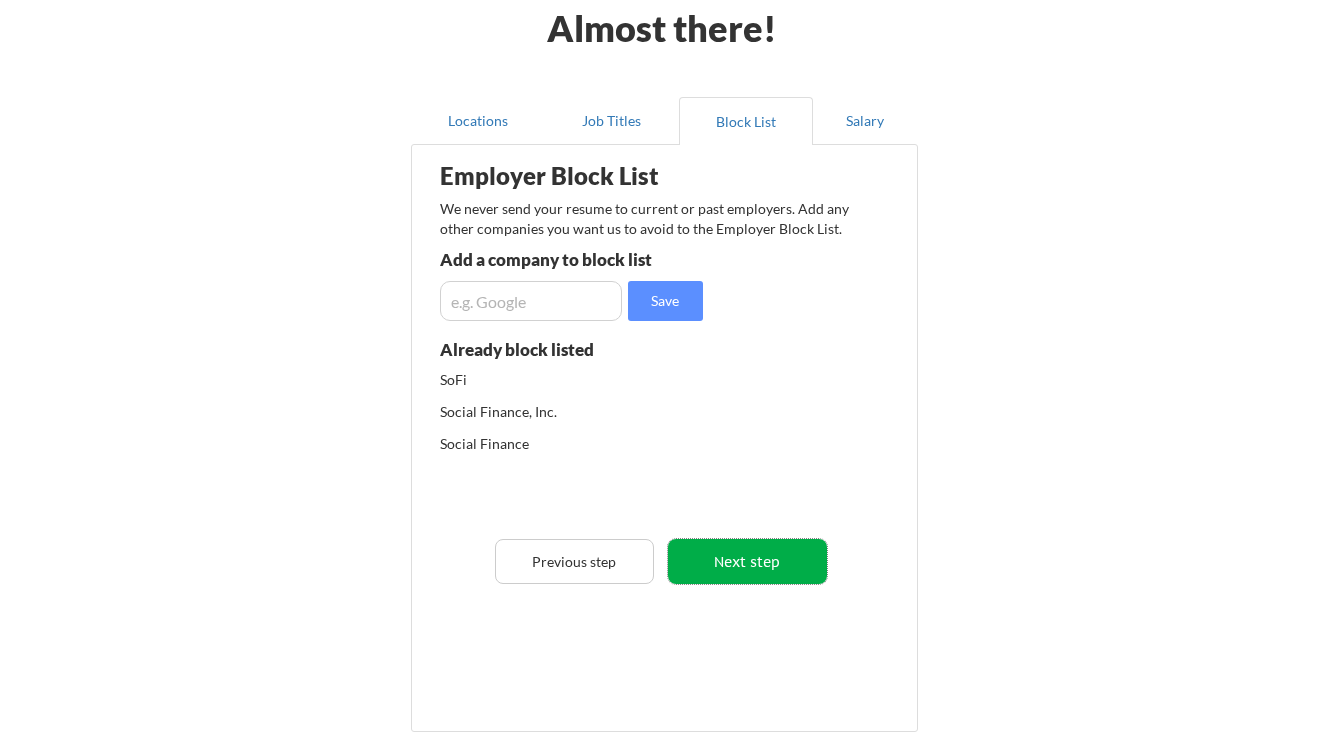 click on "Next step" at bounding box center [747, 561] 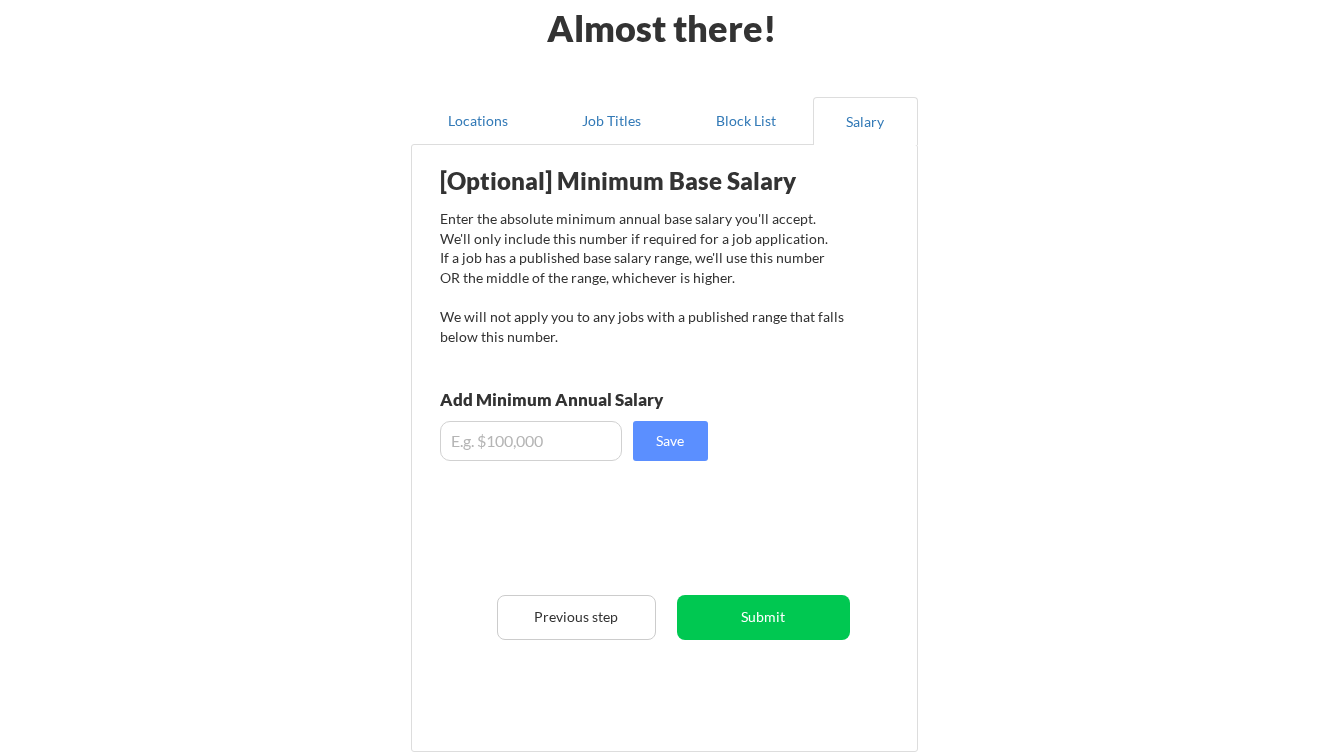 click at bounding box center (531, 441) 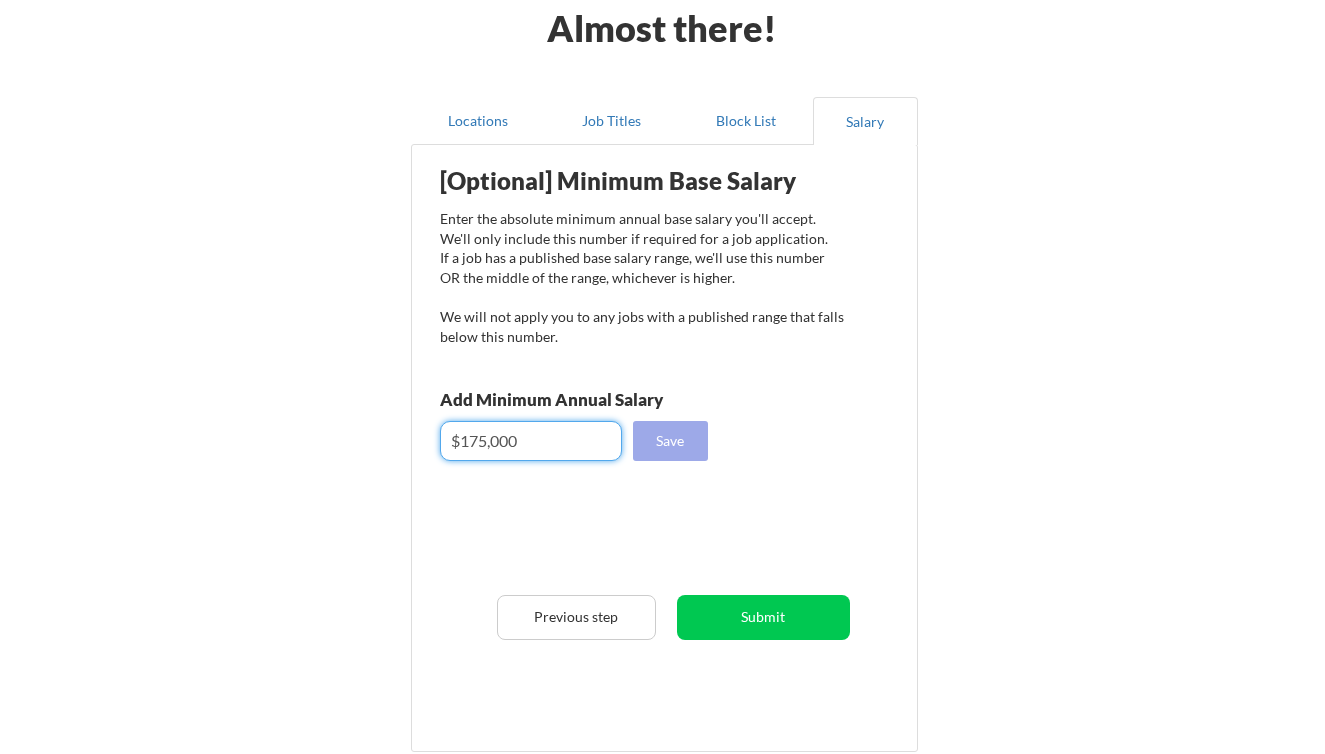 type on "$175,000" 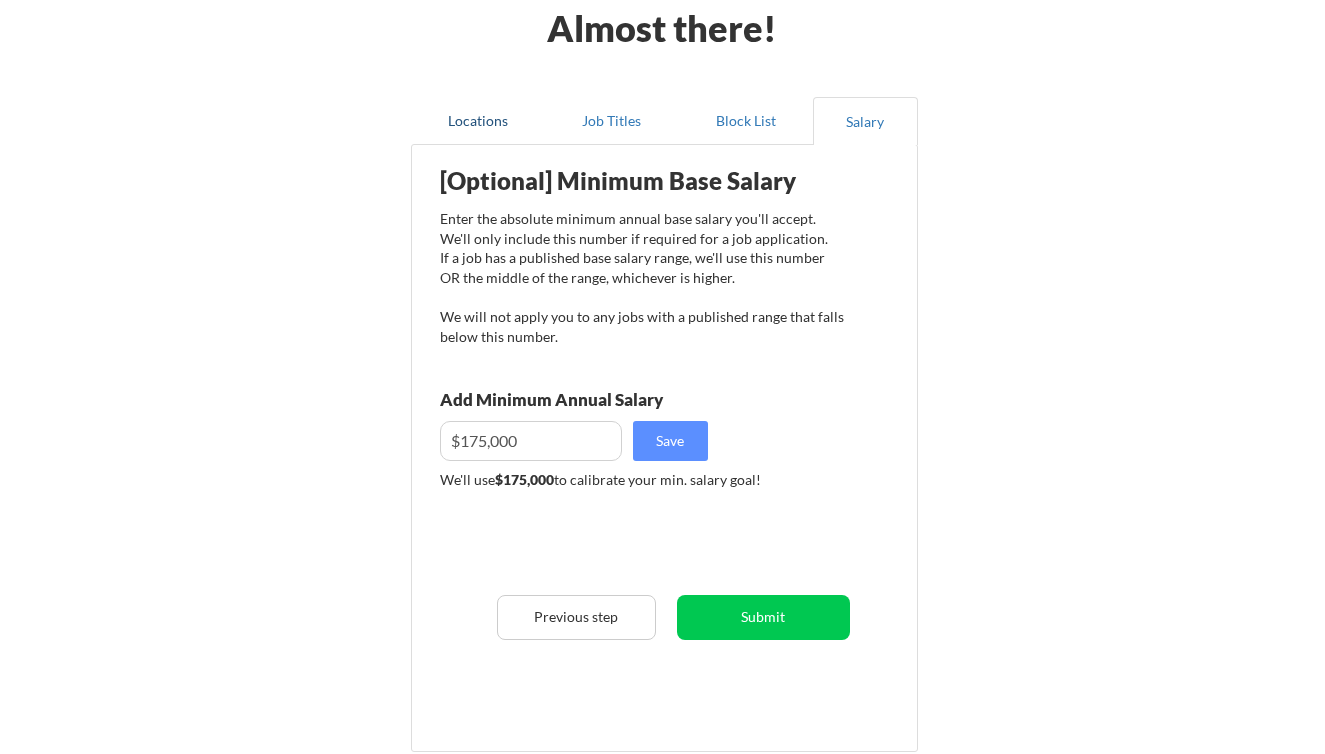 click on "Locations" at bounding box center (478, 121) 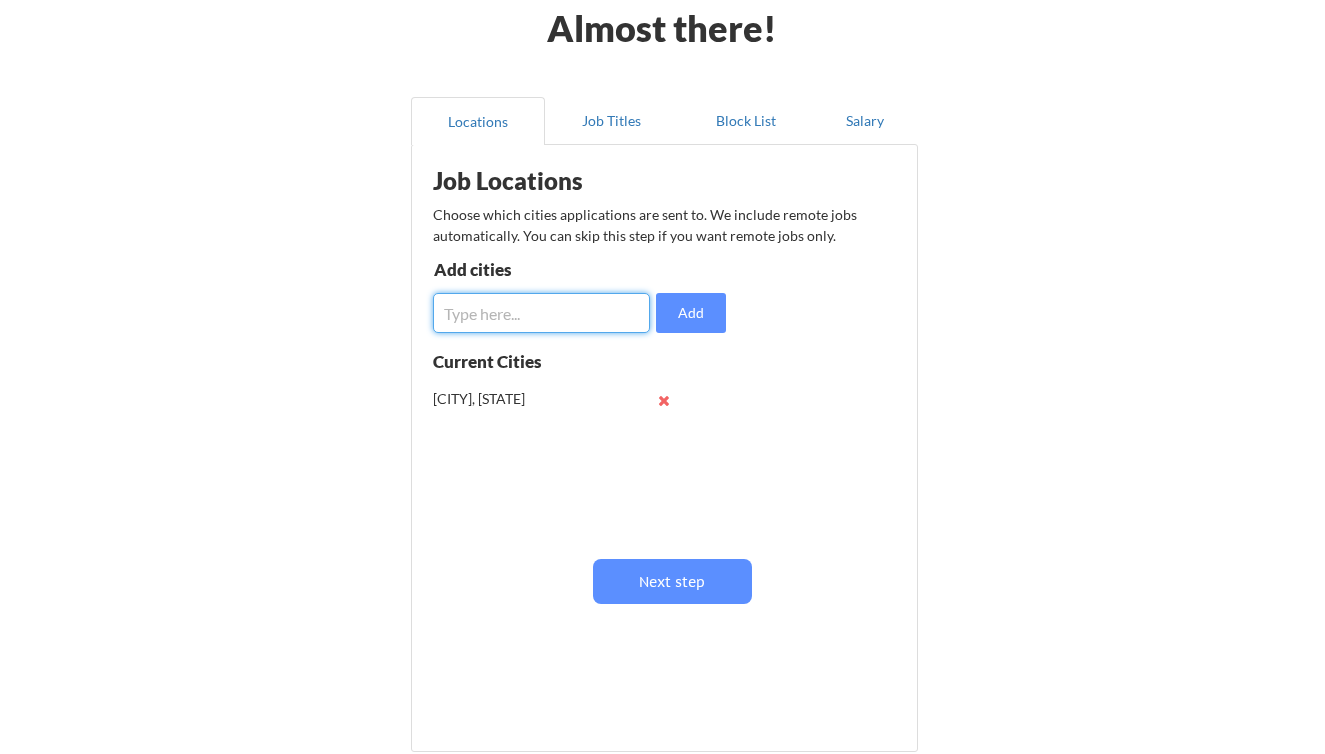 click at bounding box center (541, 313) 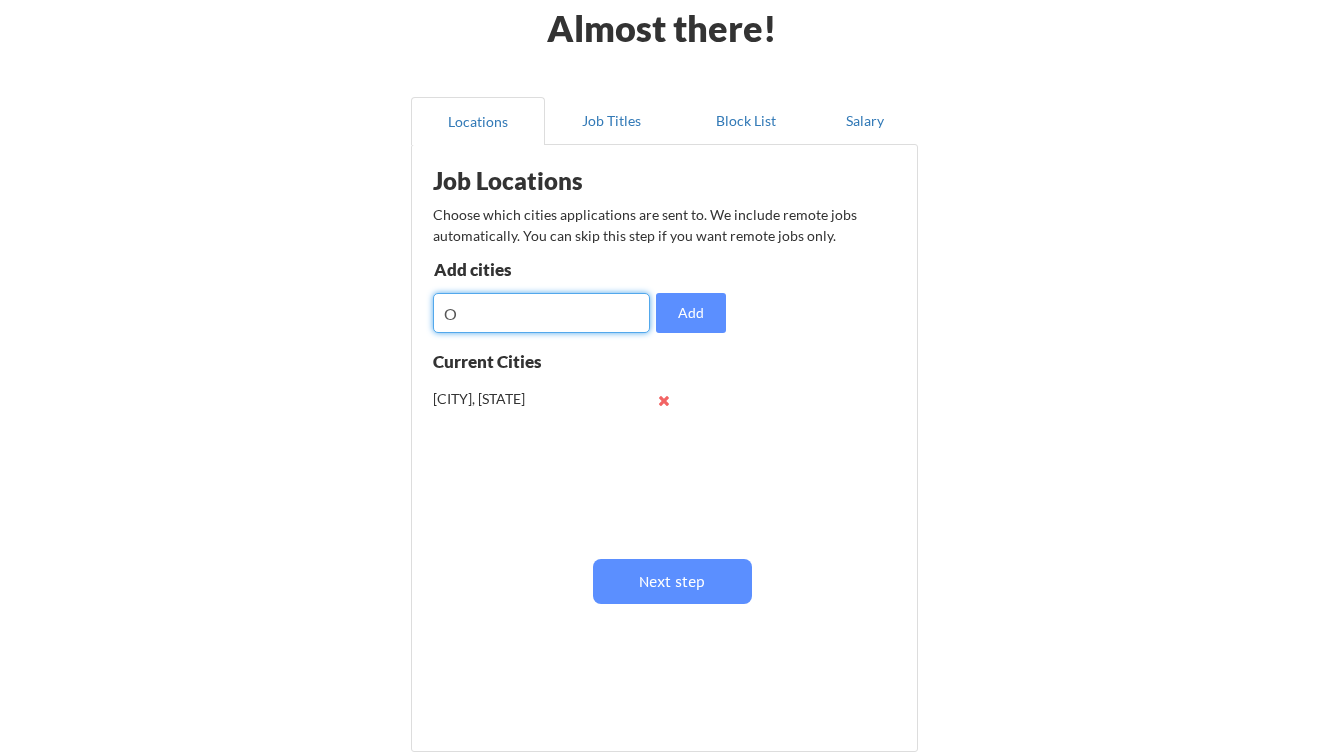 type 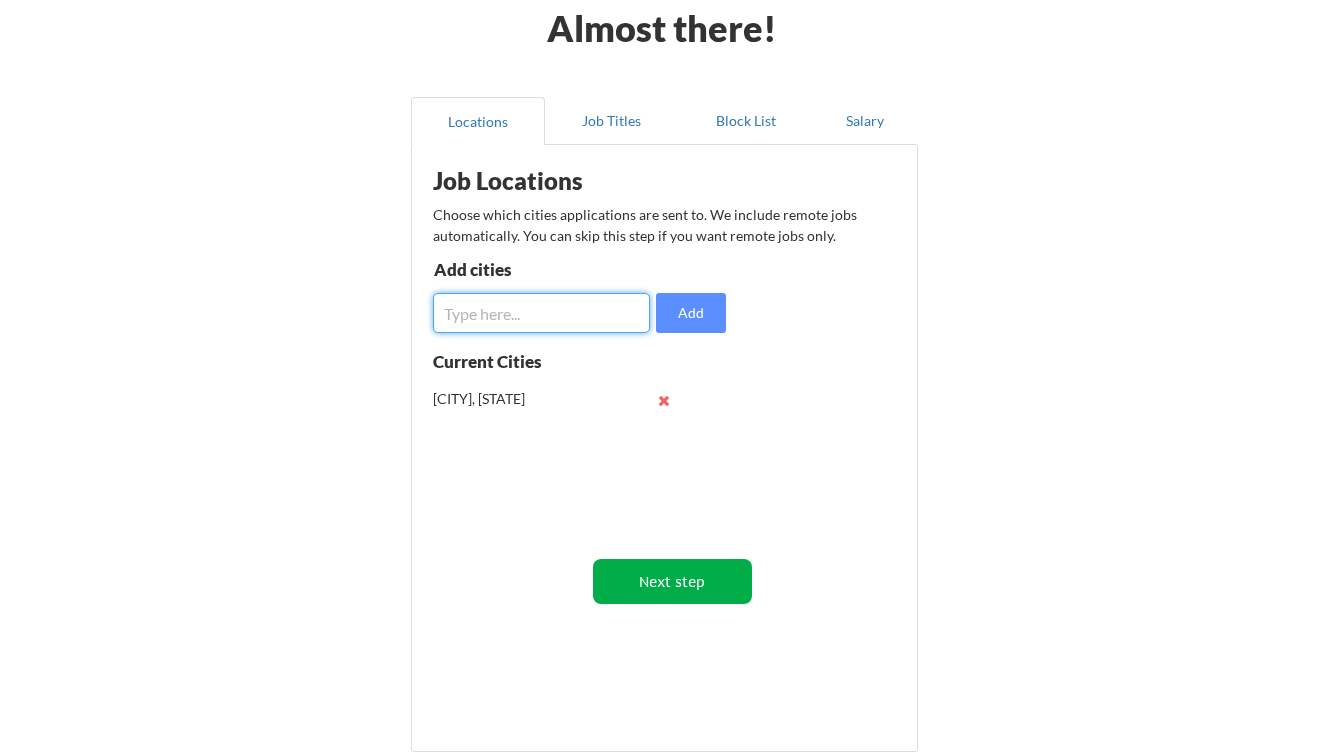 click on "Next step" at bounding box center (672, 581) 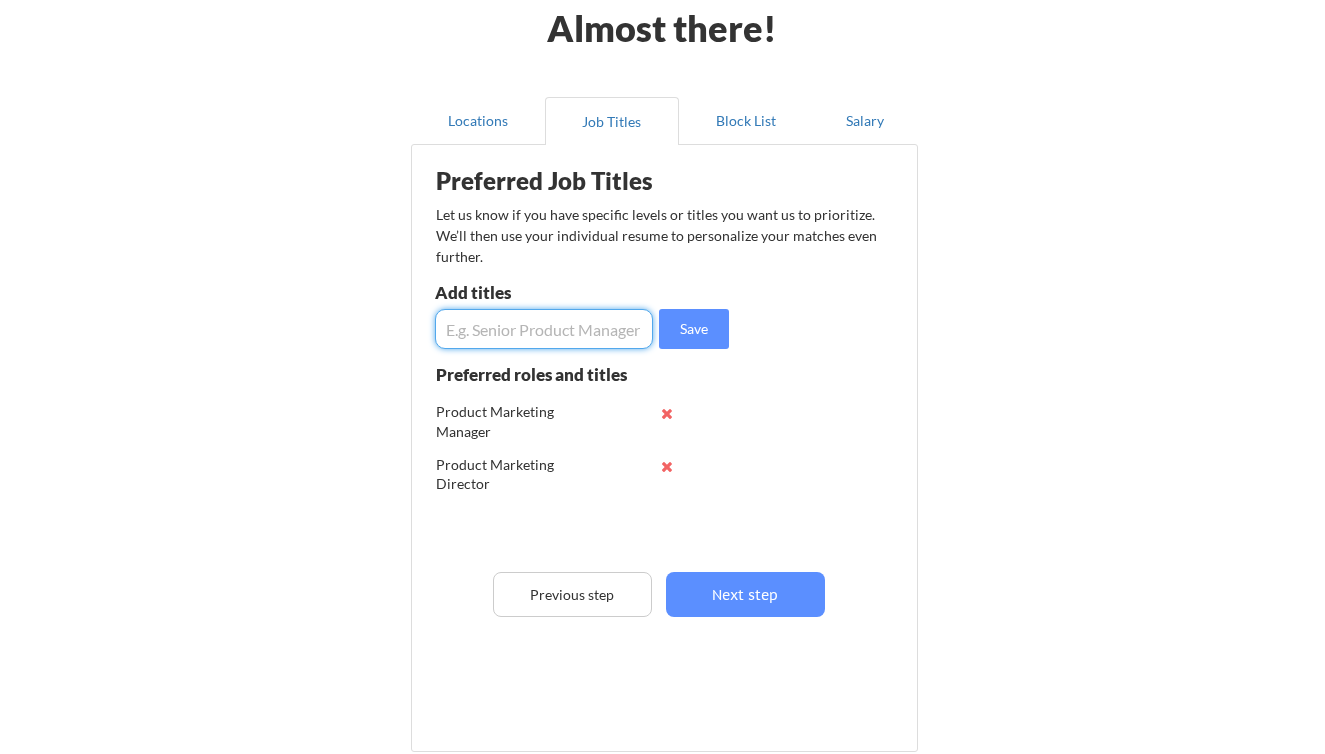 click at bounding box center (544, 329) 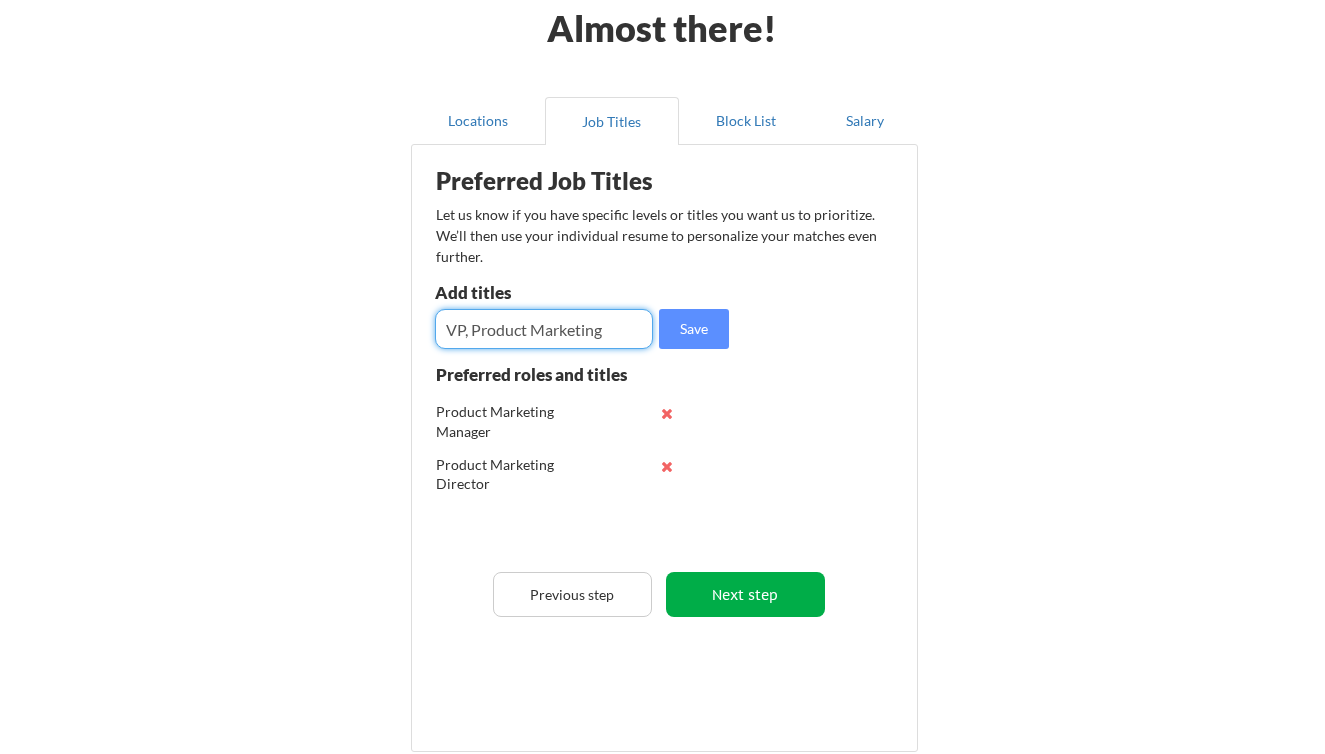type on "VP, Product Marketing" 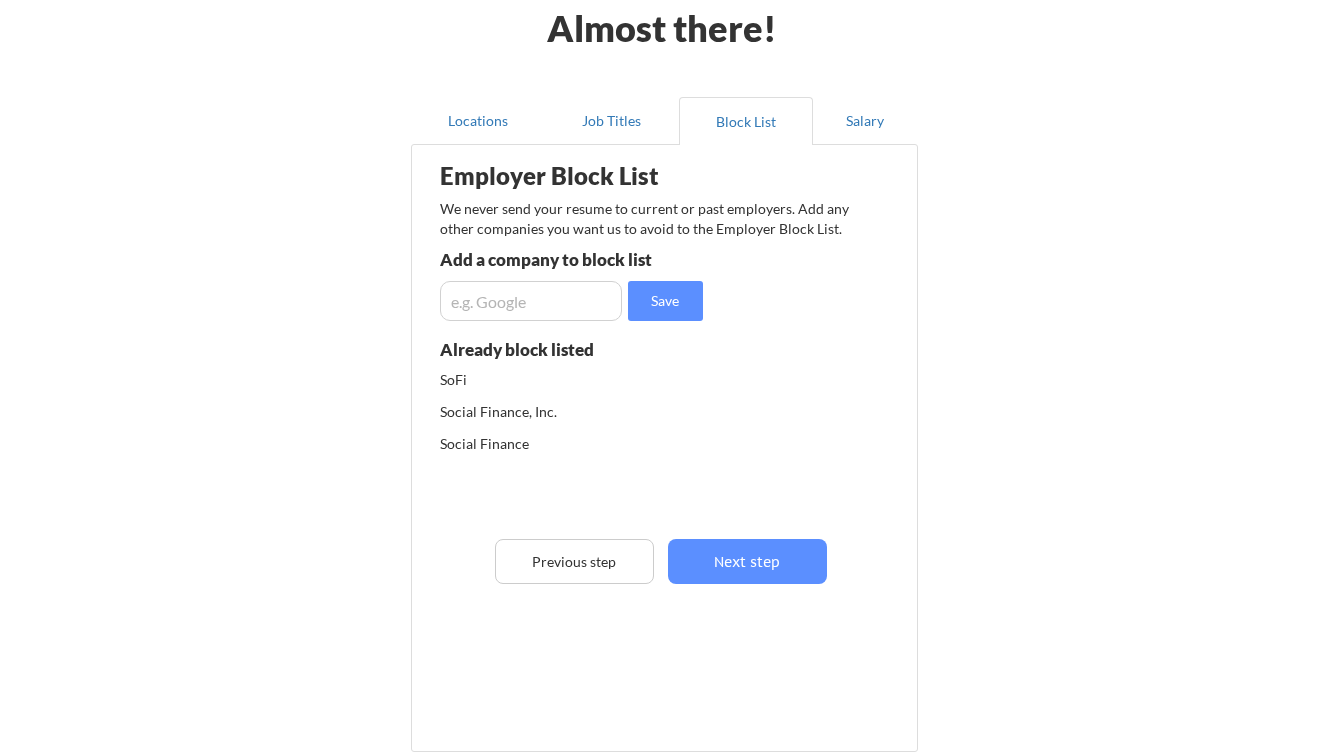 click at bounding box center [531, 301] 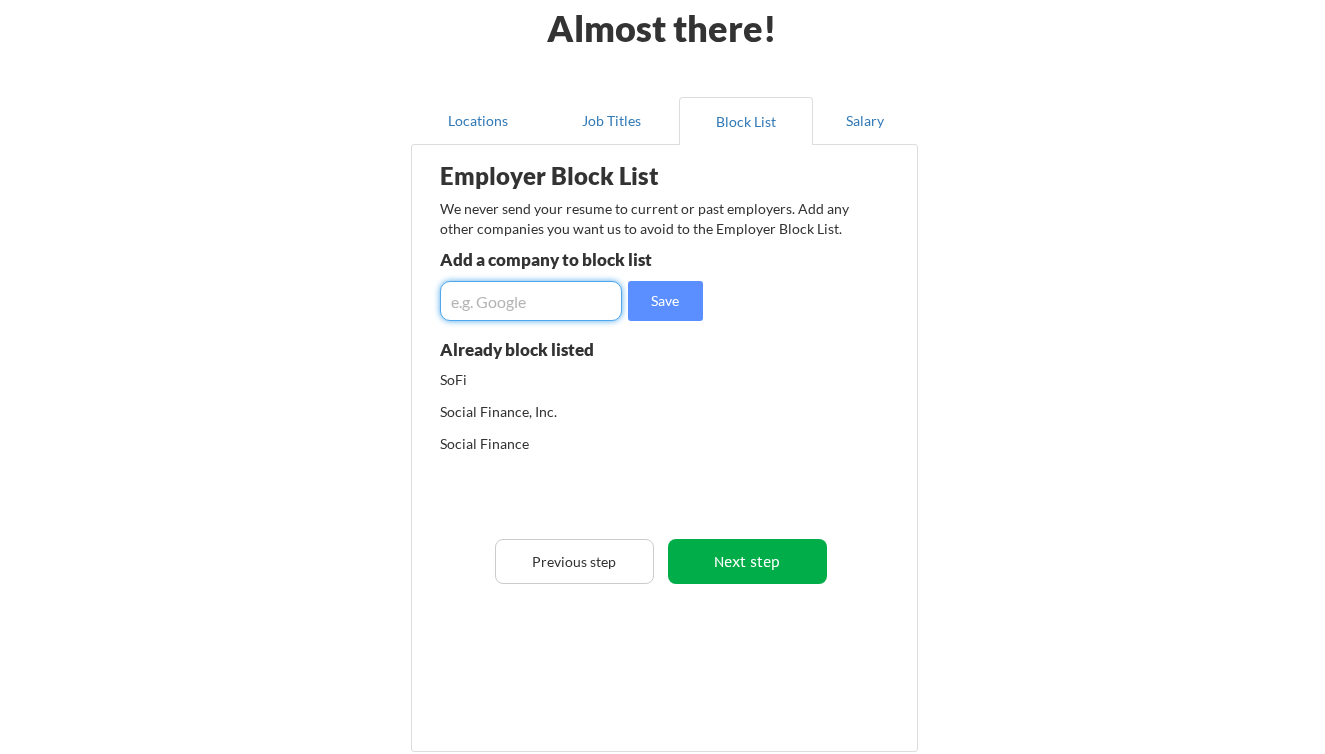 click on "Next step" at bounding box center (747, 561) 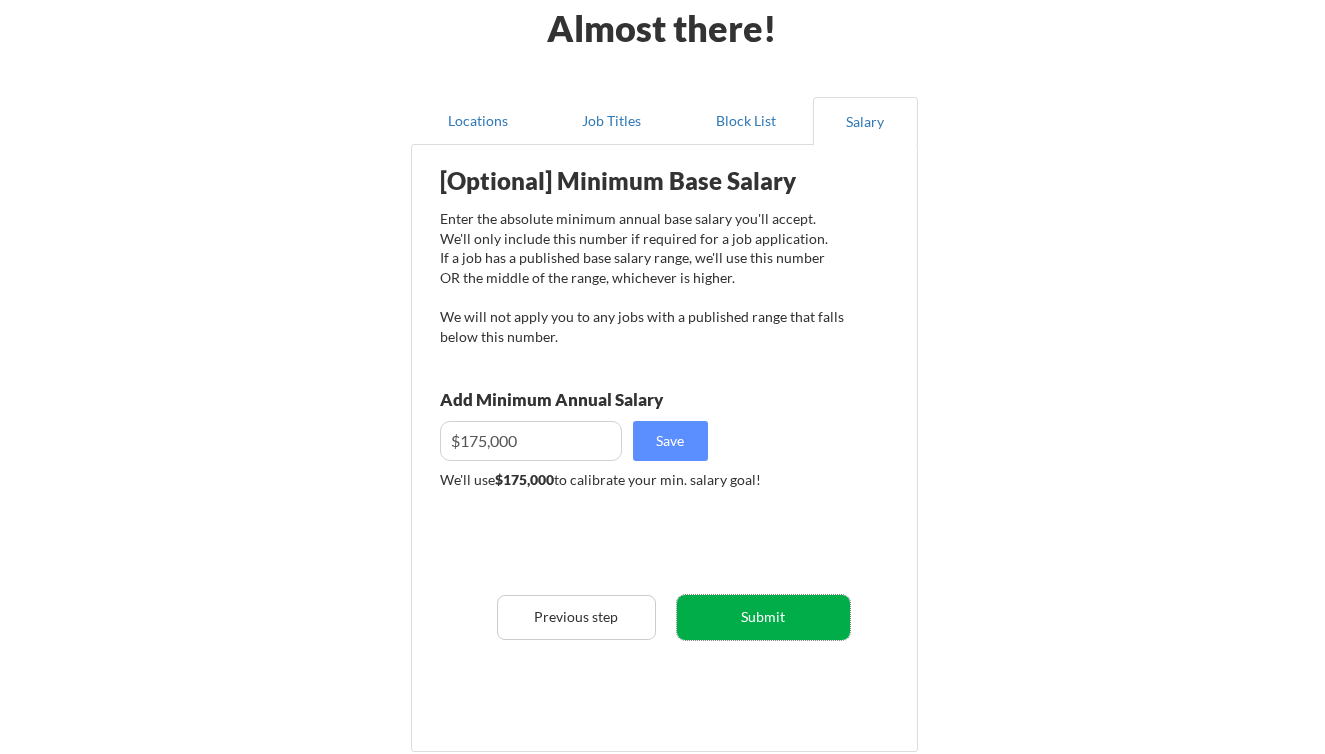 click on "Submit" at bounding box center (763, 617) 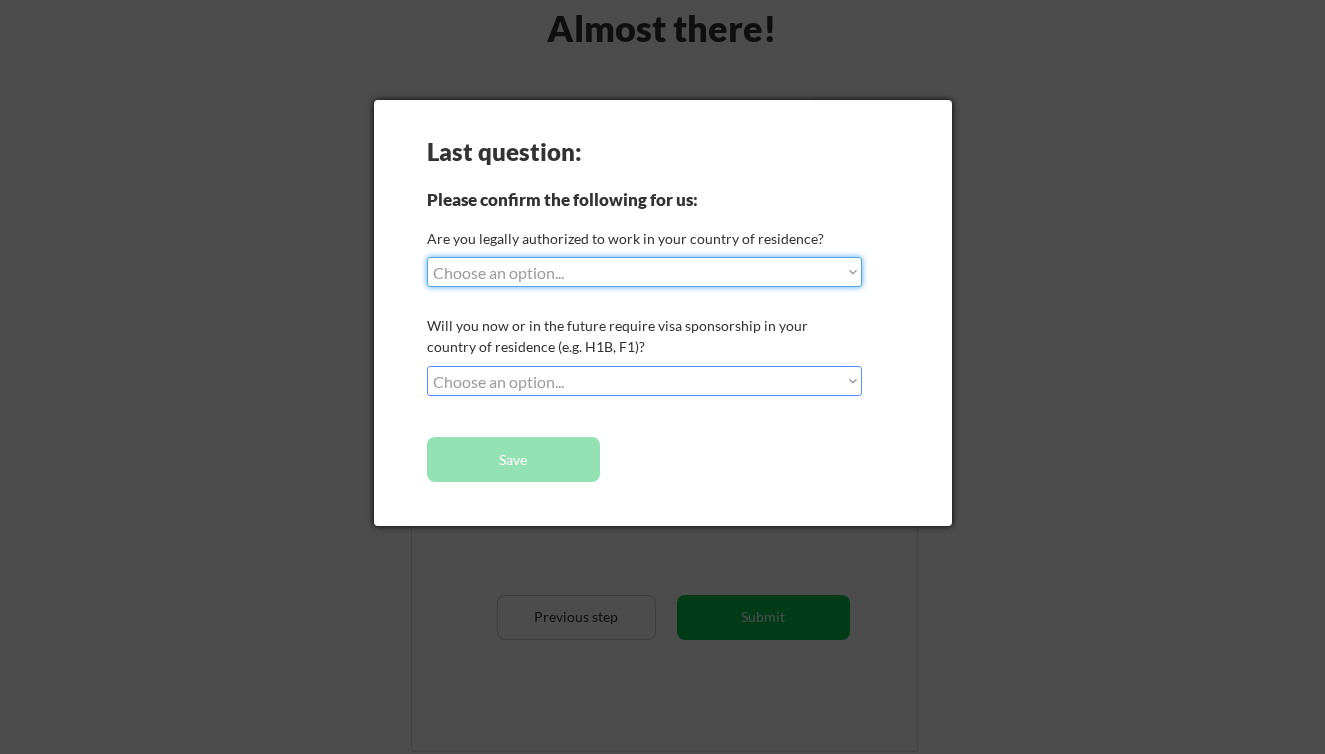click on "Choose an option... Yes, I am a US Citizen Yes, I am a Canadian Citizen Yes, I am a US Green Card Holder Yes, I am an Other Permanent Resident Yes, I am here on a visa (H1B, OPT, etc.) No, I am not (yet) authorized" at bounding box center (644, 272) 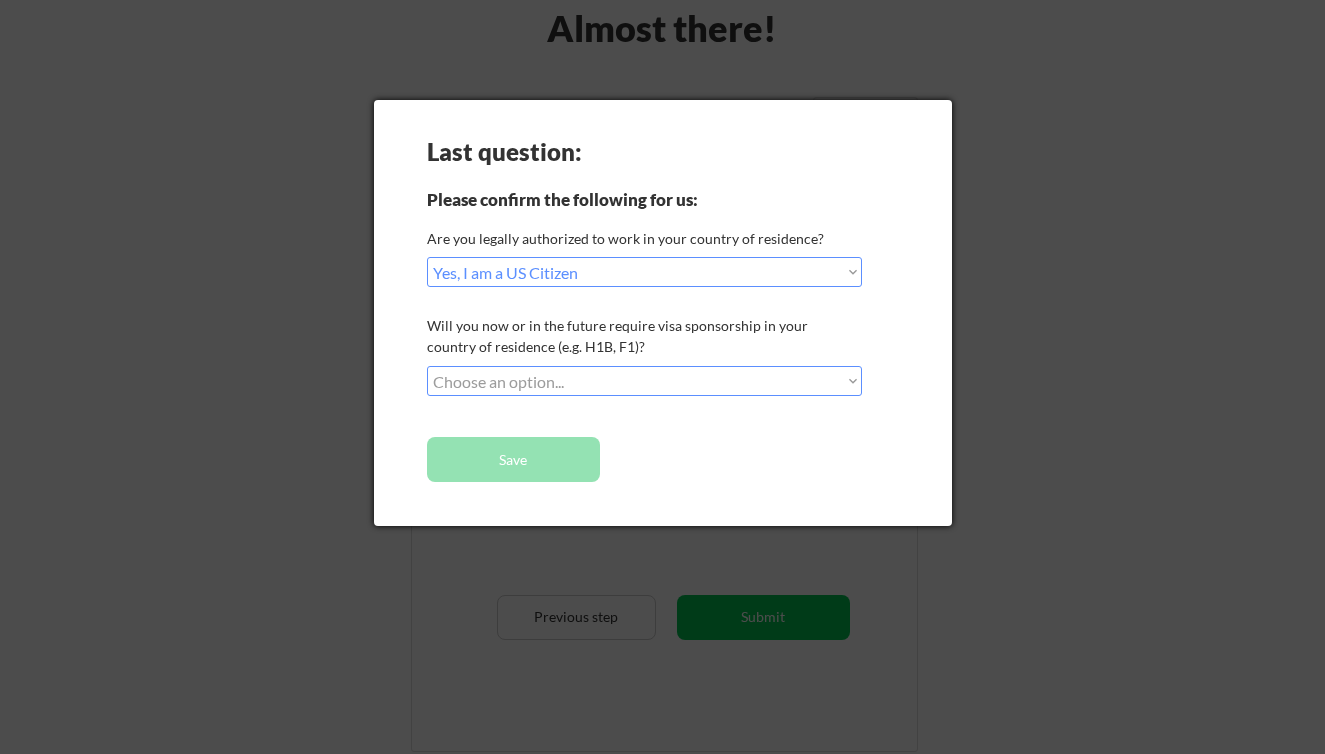 click on "Choose an option... No, I will not need sponsorship Yes, I will need sponsorship" at bounding box center [644, 381] 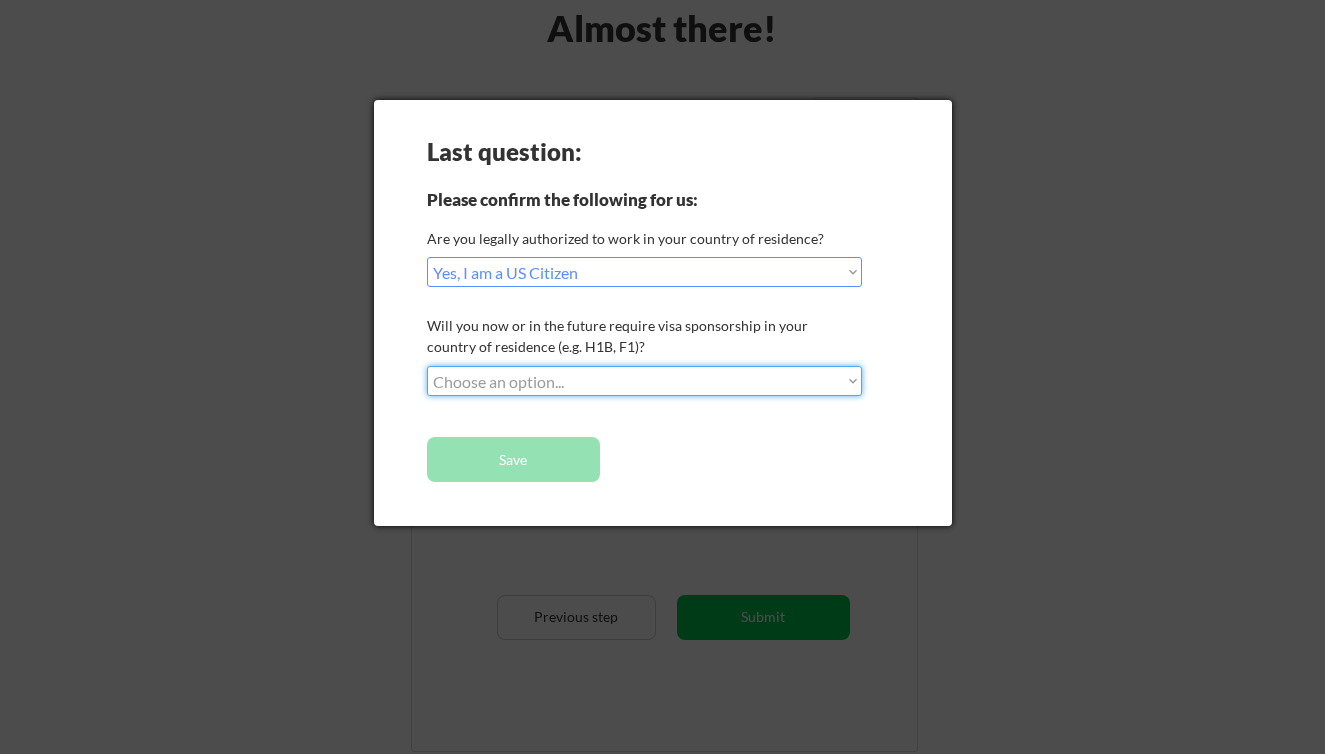 select on ""no__i_will_not_need_sponsorship"" 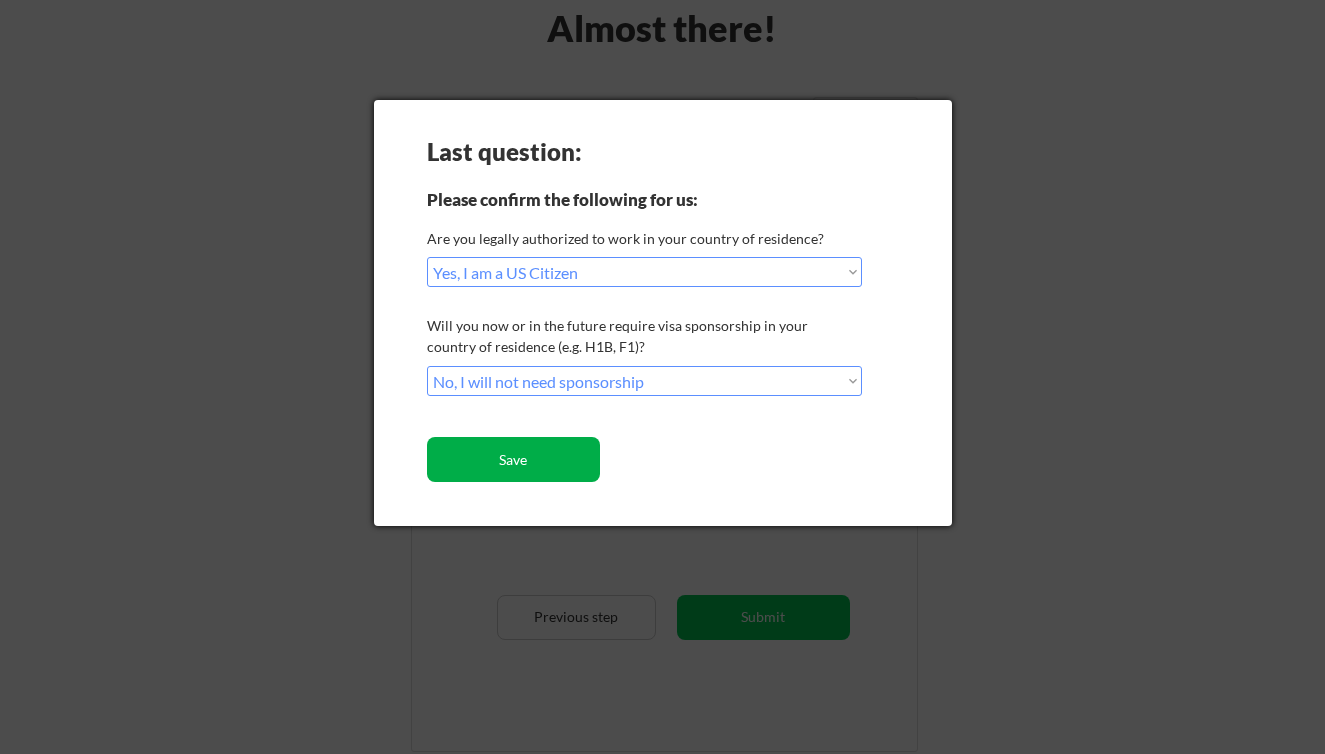 click on "Save" at bounding box center (513, 459) 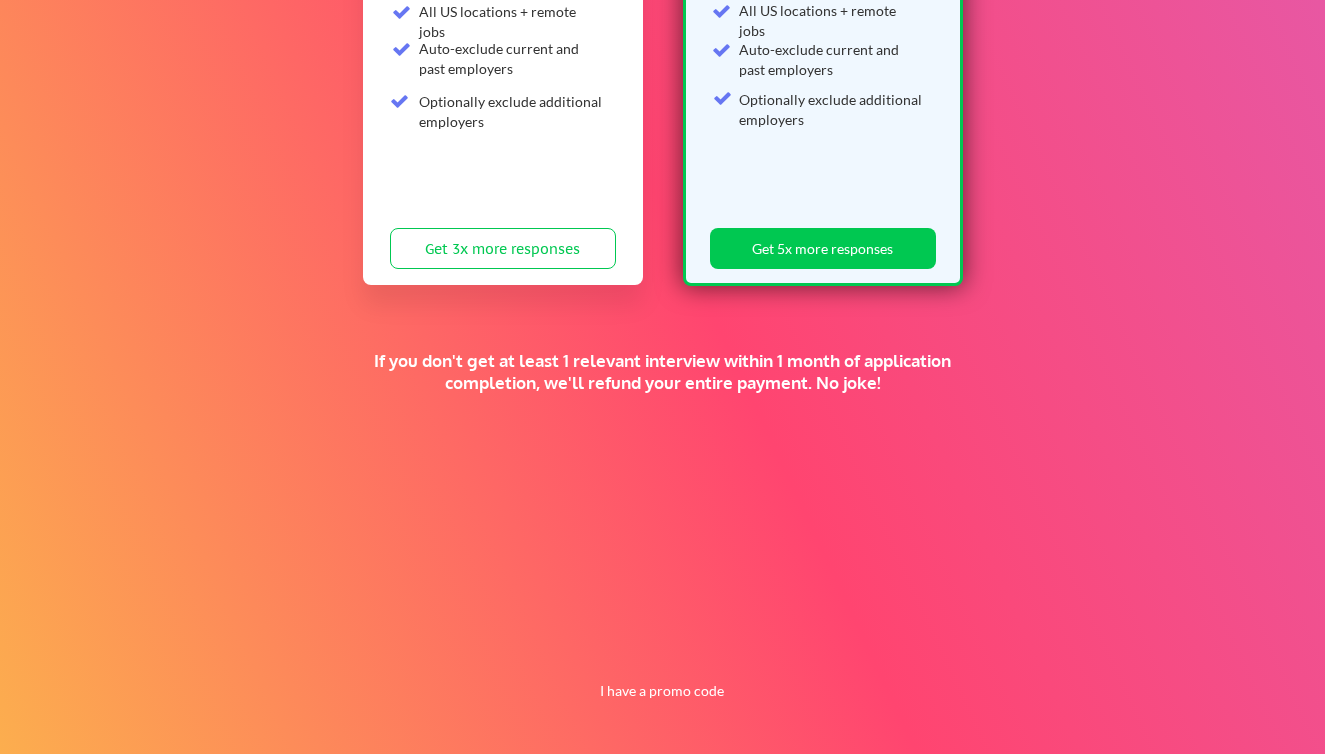 scroll, scrollTop: 194, scrollLeft: 0, axis: vertical 